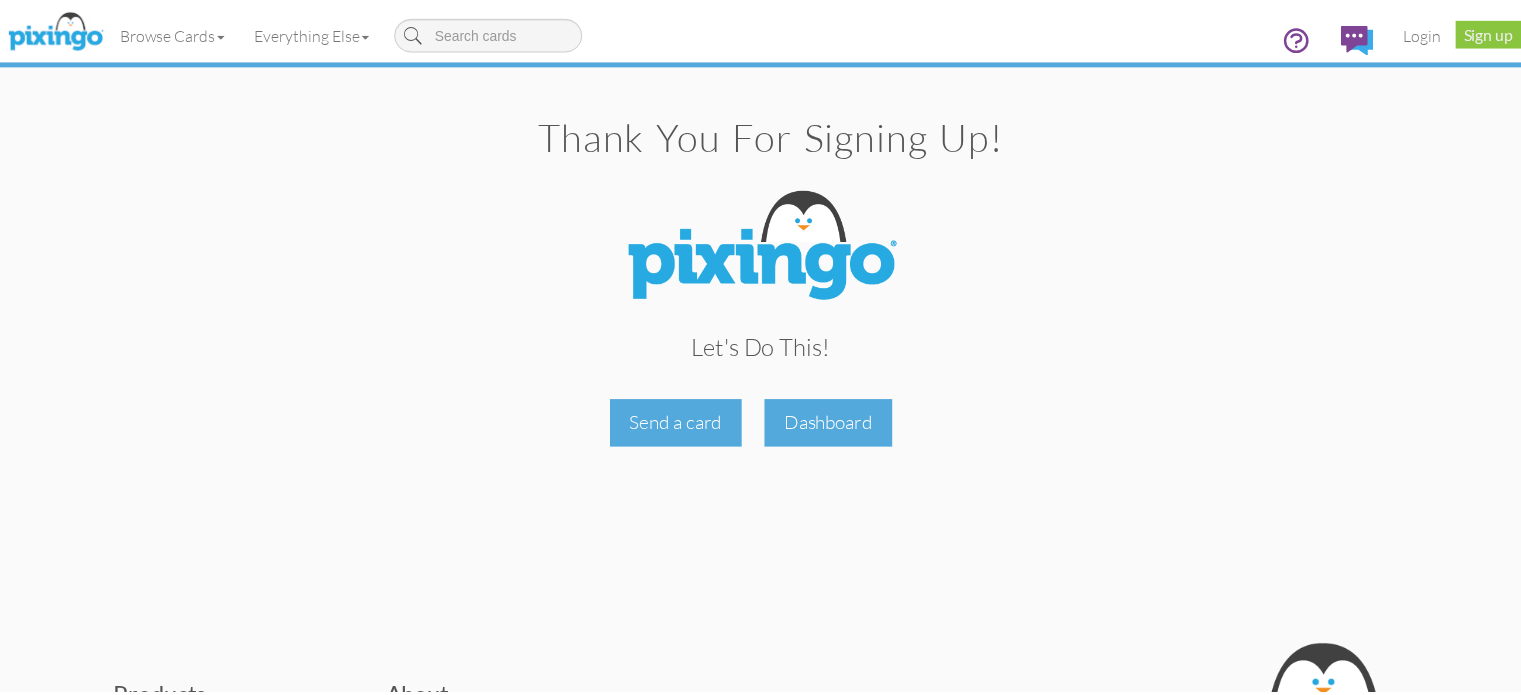 scroll, scrollTop: 0, scrollLeft: 0, axis: both 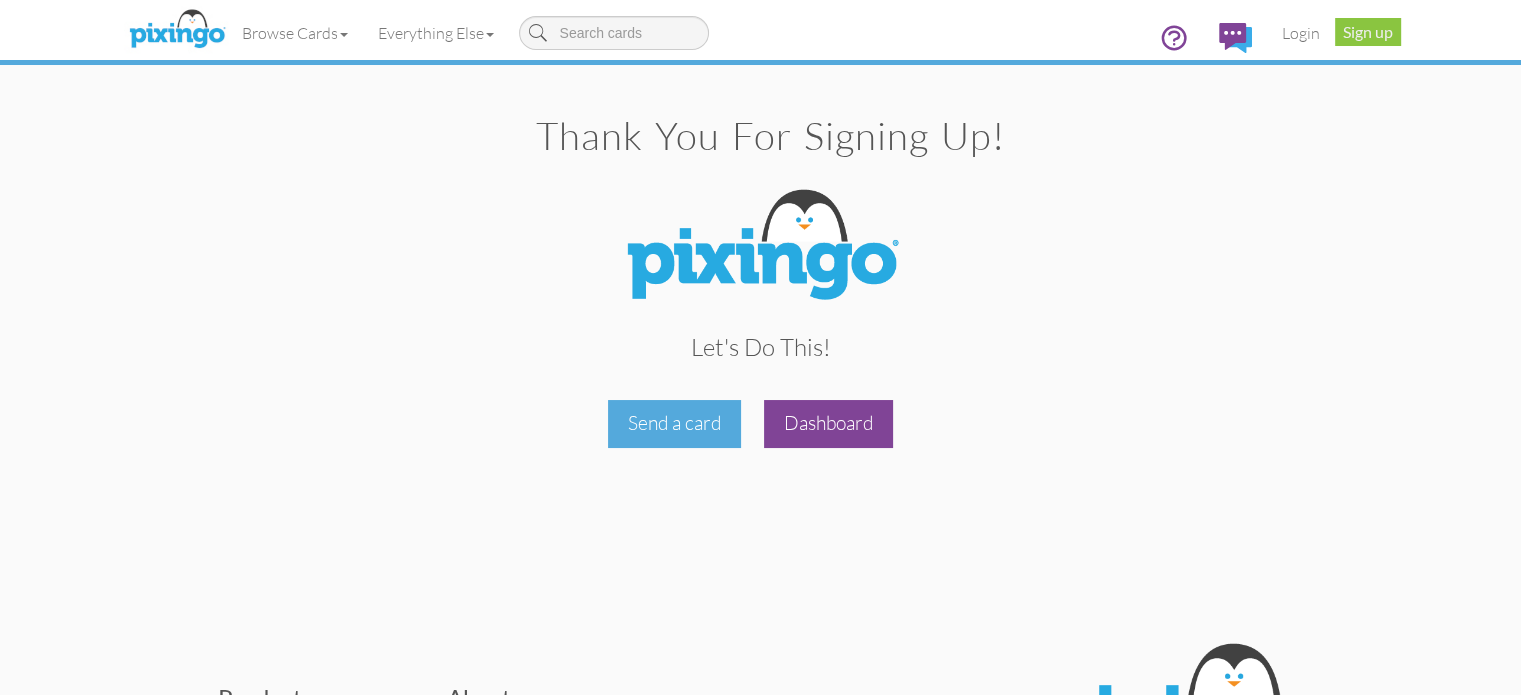 click on "Dashboard" at bounding box center [828, 423] 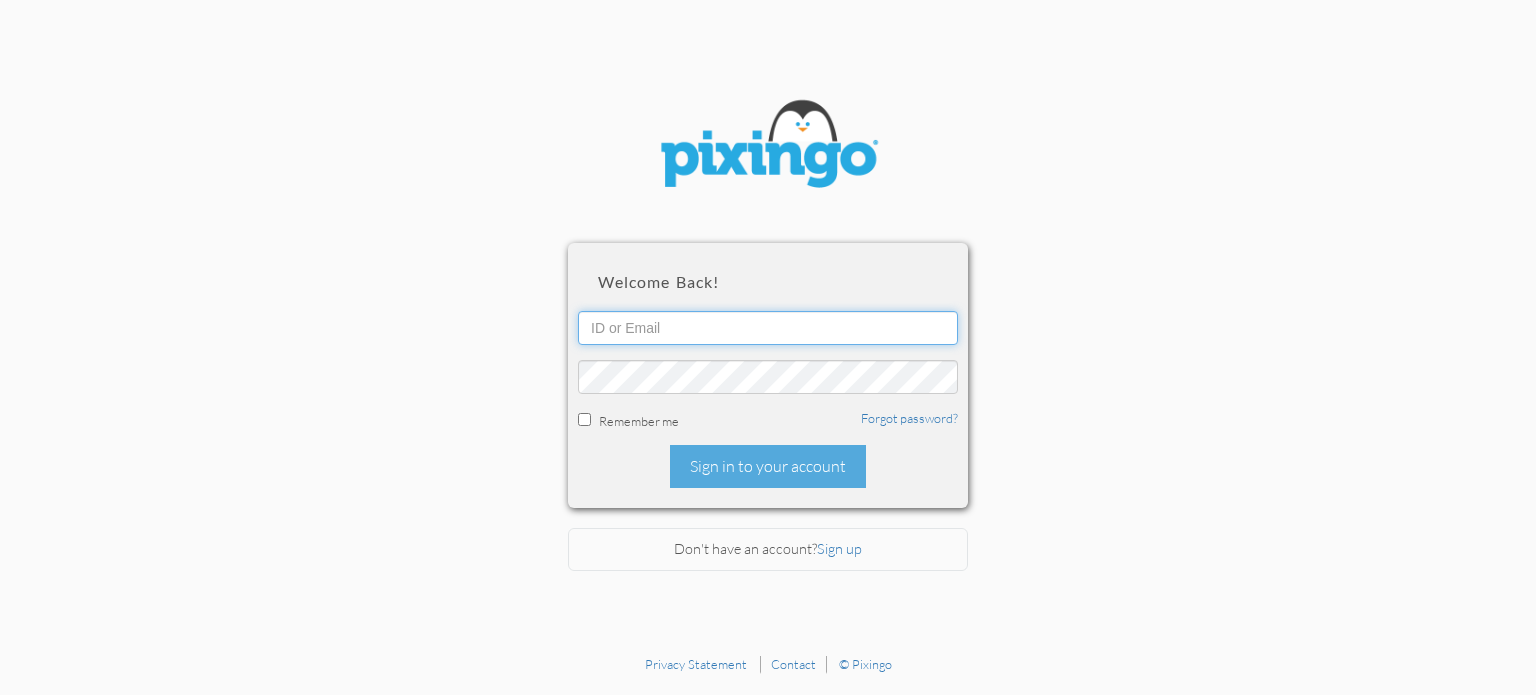 click at bounding box center [768, 328] 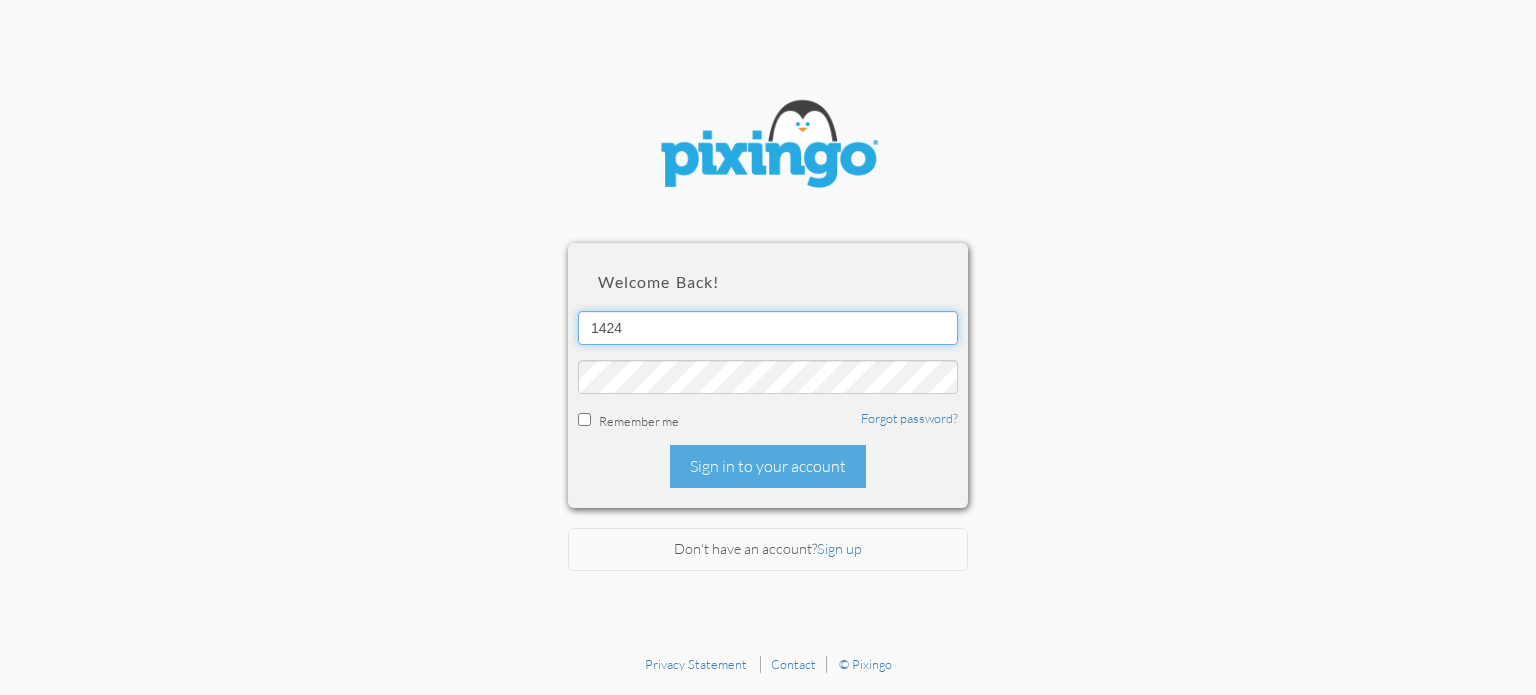 type on "1424" 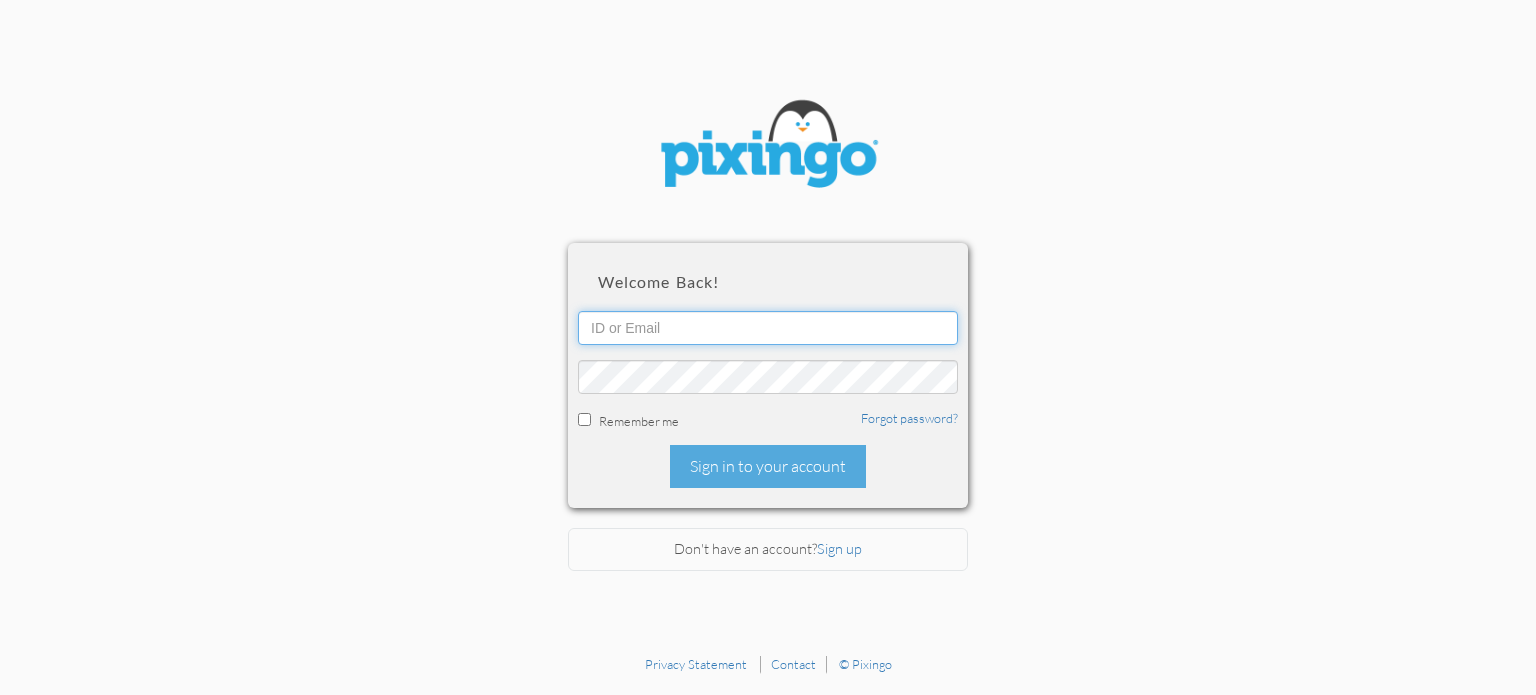 type on "[EMAIL_ADDRESS][DOMAIN_NAME]" 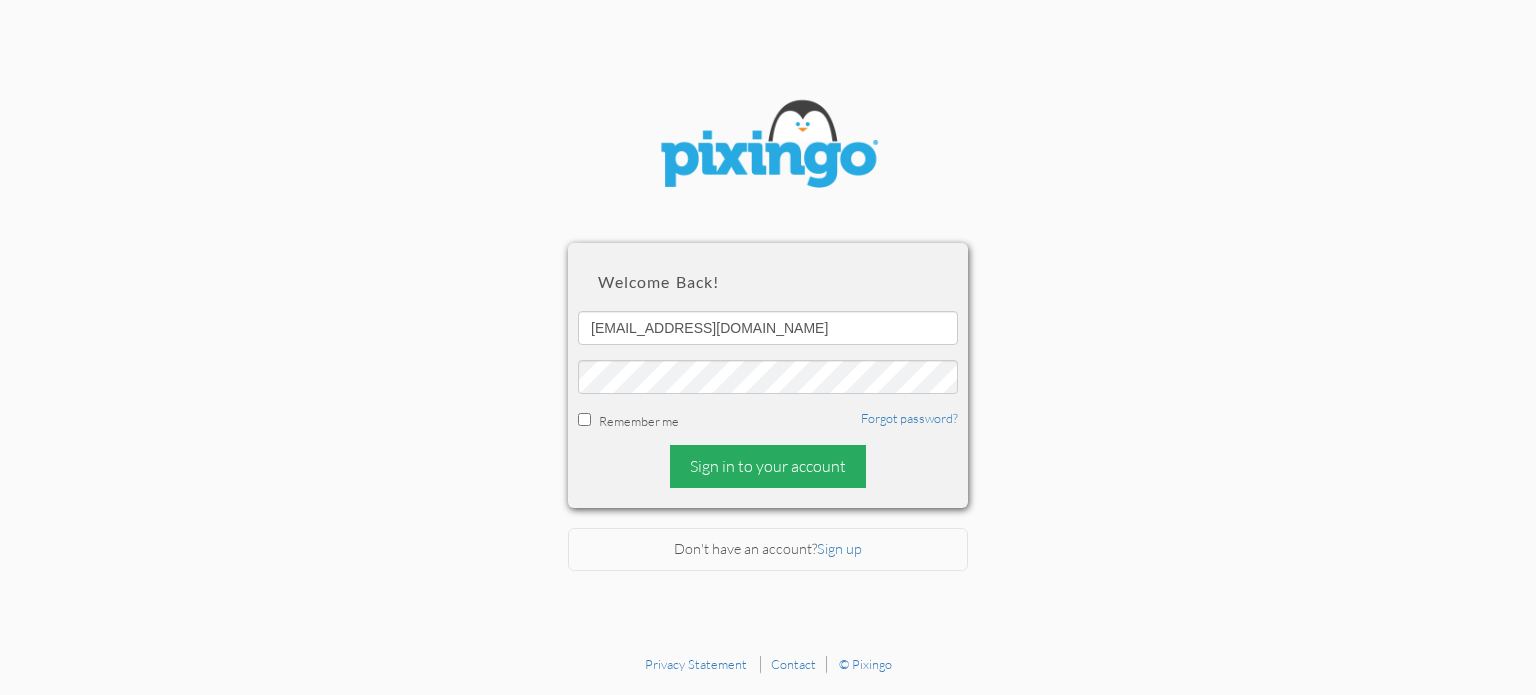 click on "Sign in to your account" at bounding box center (768, 466) 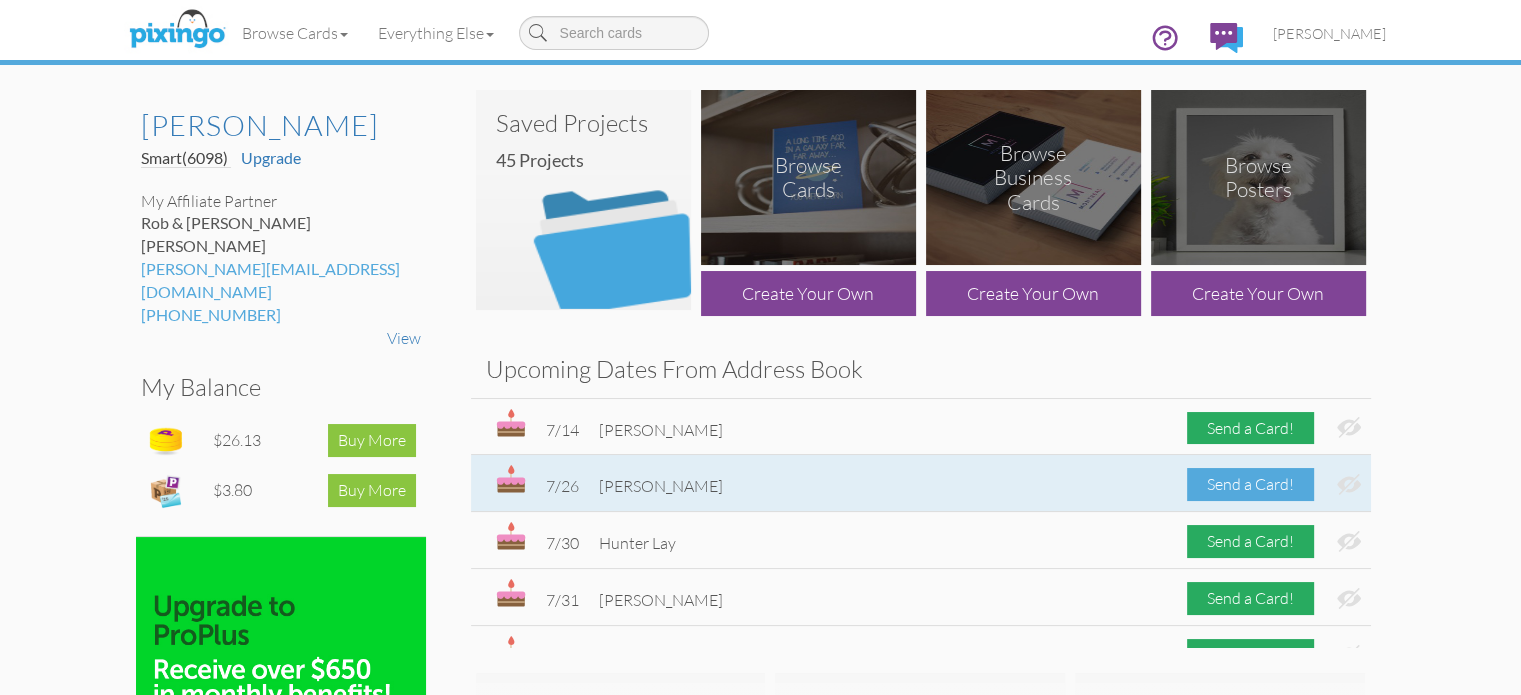 click on "Send a Card!" at bounding box center [1250, 484] 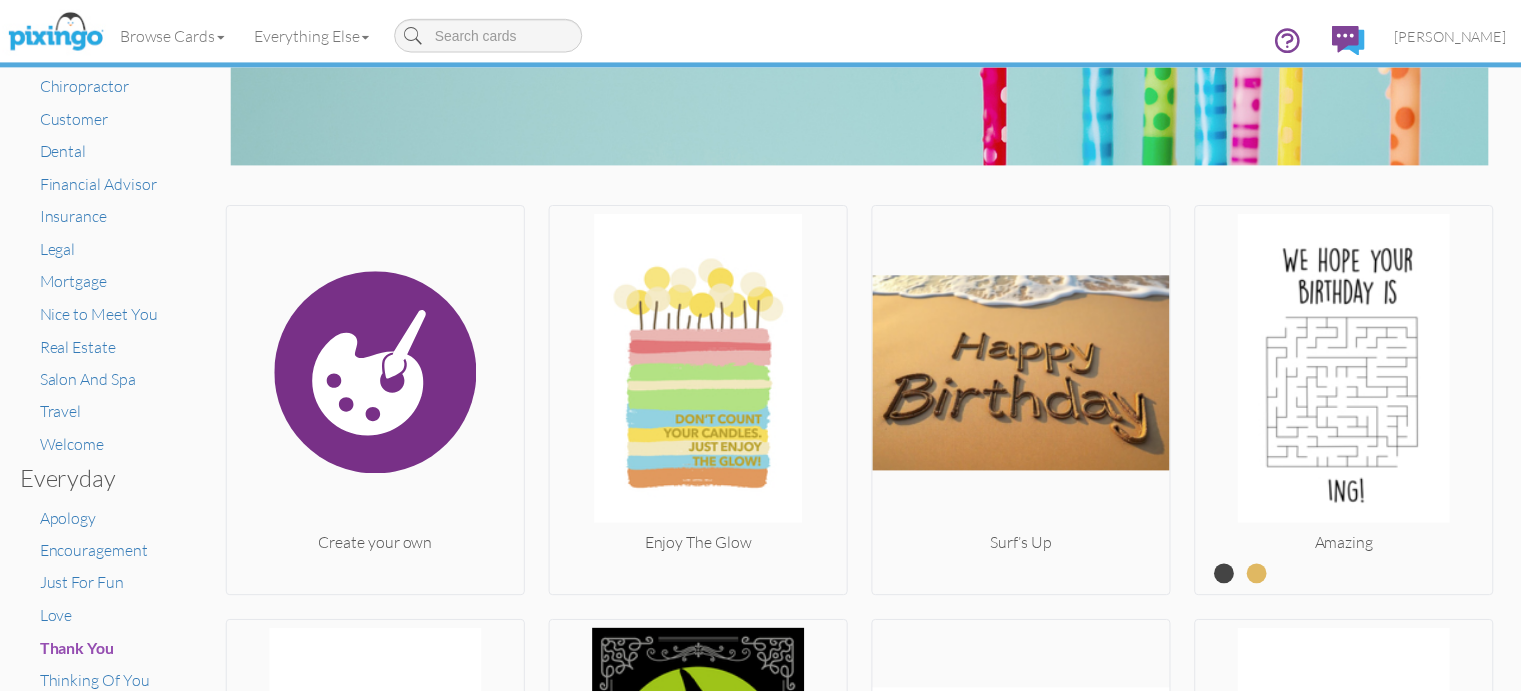 scroll, scrollTop: 0, scrollLeft: 0, axis: both 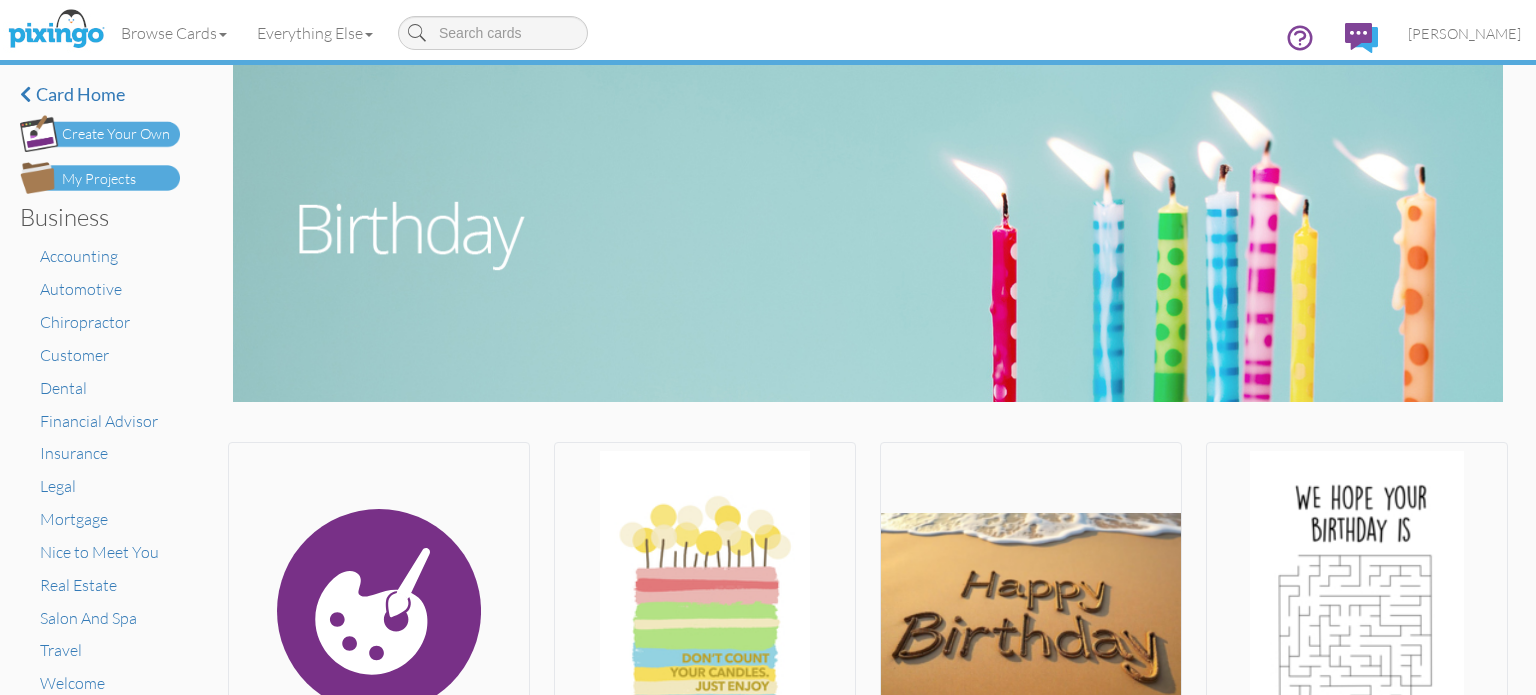 click on "My Projects" at bounding box center [99, 179] 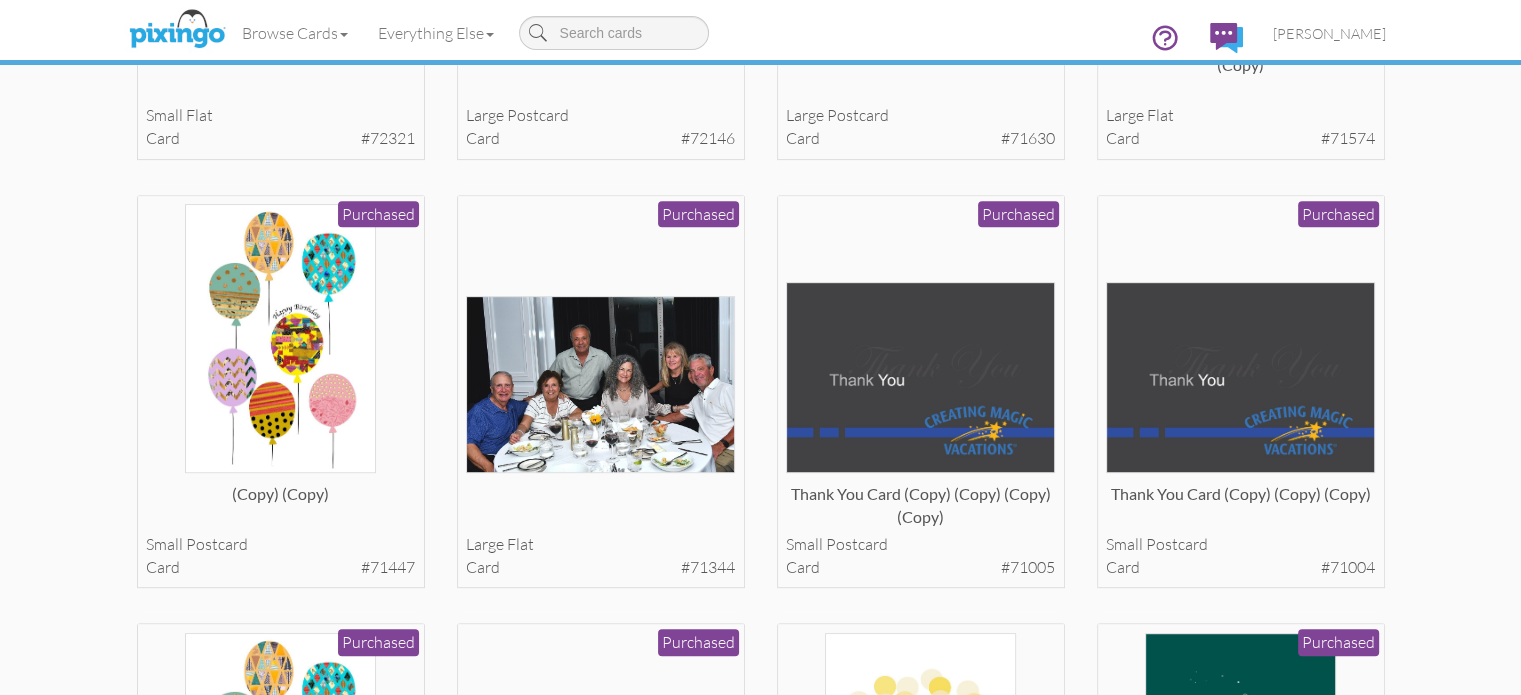scroll, scrollTop: 673, scrollLeft: 0, axis: vertical 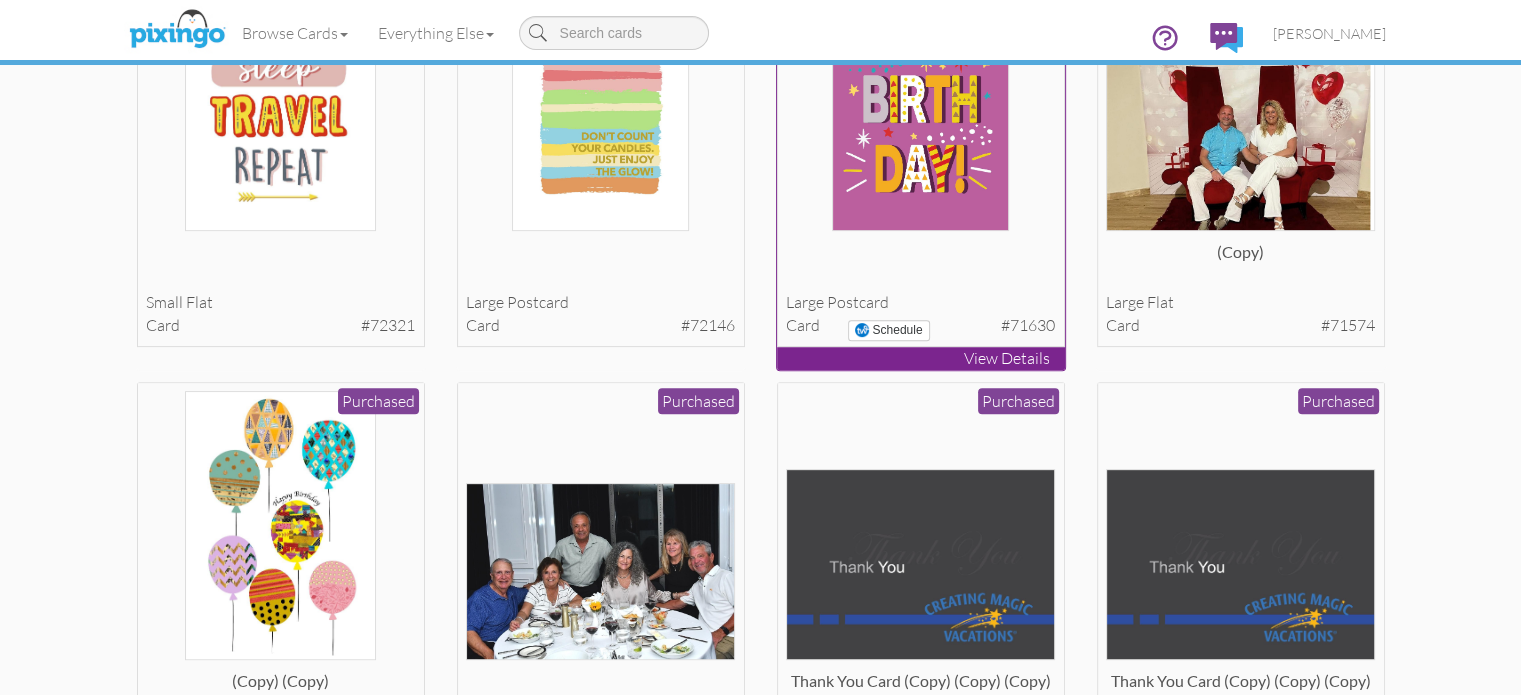 click at bounding box center [920, 97] 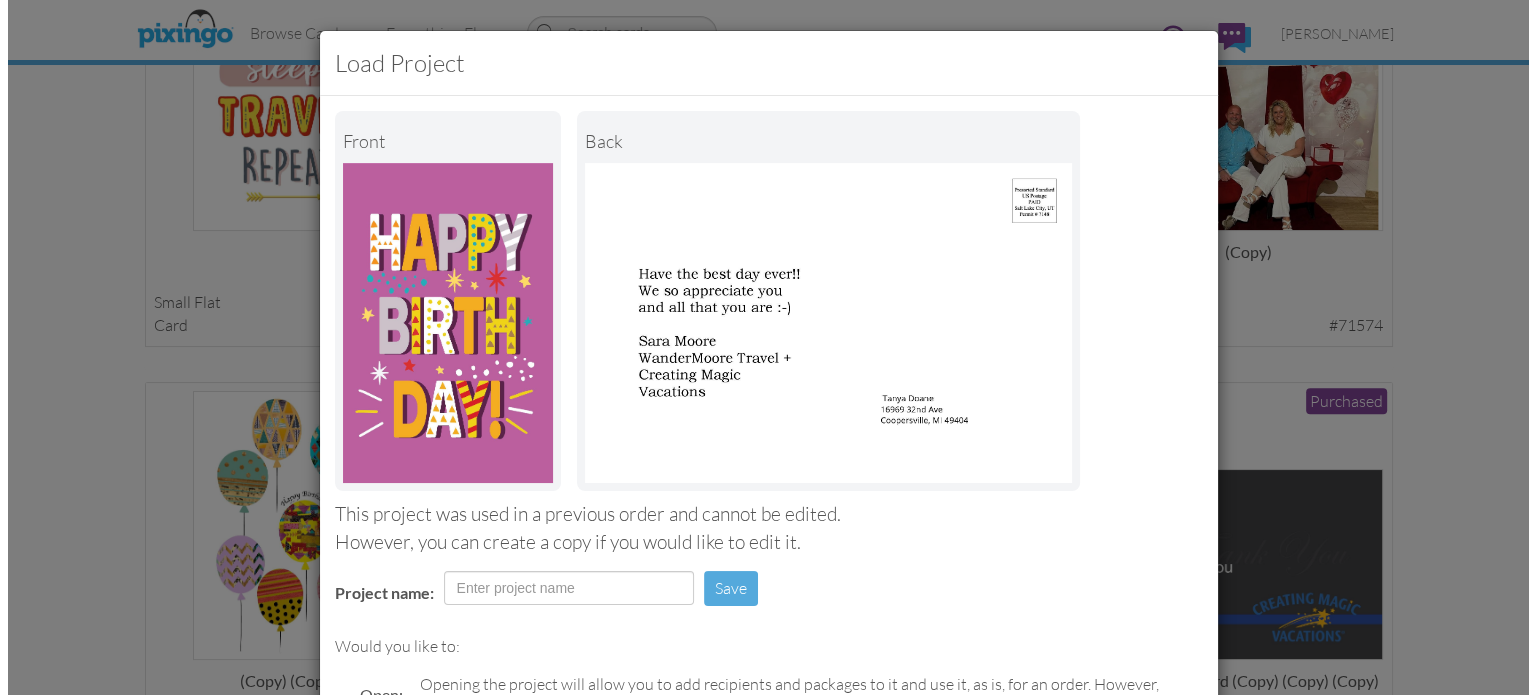 scroll, scrollTop: 677, scrollLeft: 0, axis: vertical 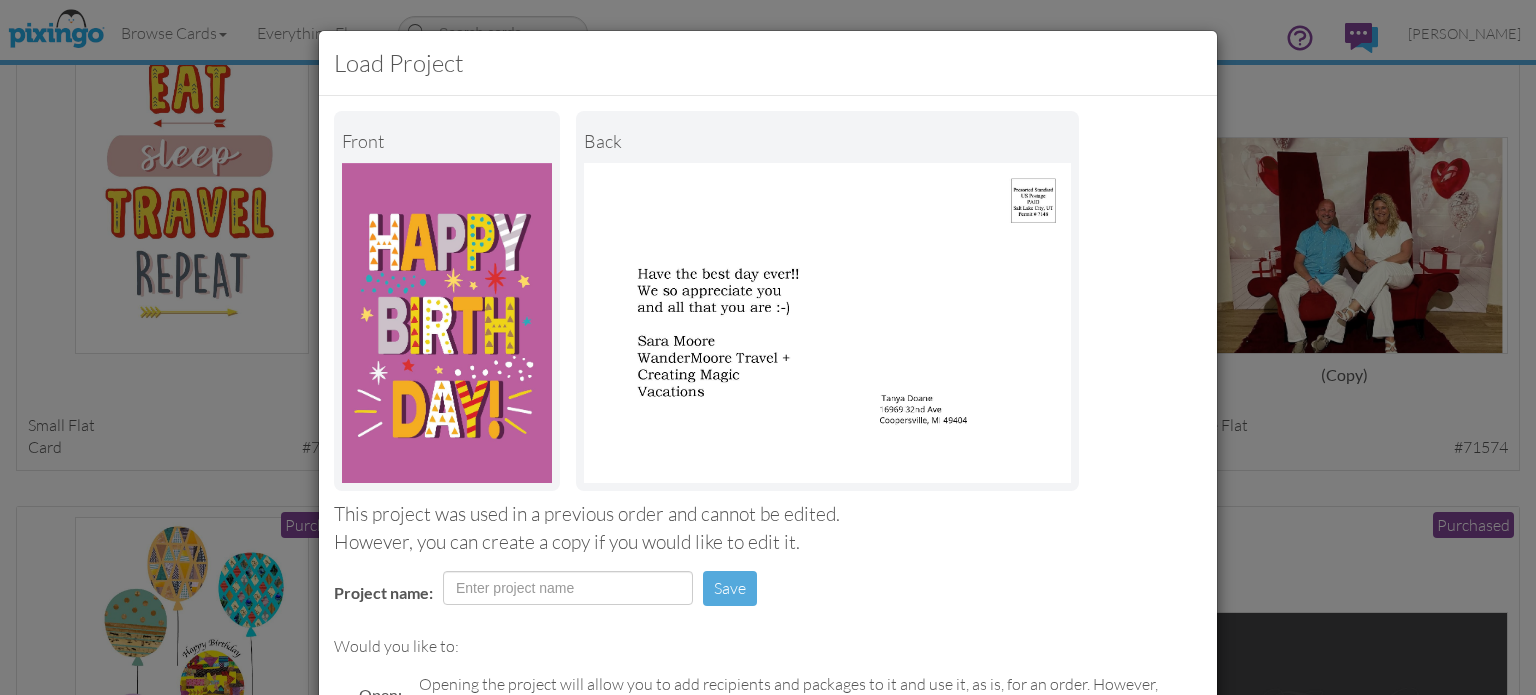 click on "Load Project
Front
back
This project was used in a previous order and cannot be
edited.
However, you can create a copy if you would like to edit it.
Project name:
Save
Would you like to:
Open:
Opening the project will allow you to add recipients and packages to it and use it, as is, for an order. However, because this project was used in a previous print, the design cannot be edited.
Copy:
If you'd like to make changes, copy will create a duplicate project that can be edited. Enjoy!
Delete:
Open
Copy
[GEOGRAPHIC_DATA]
Exit" at bounding box center (768, 347) 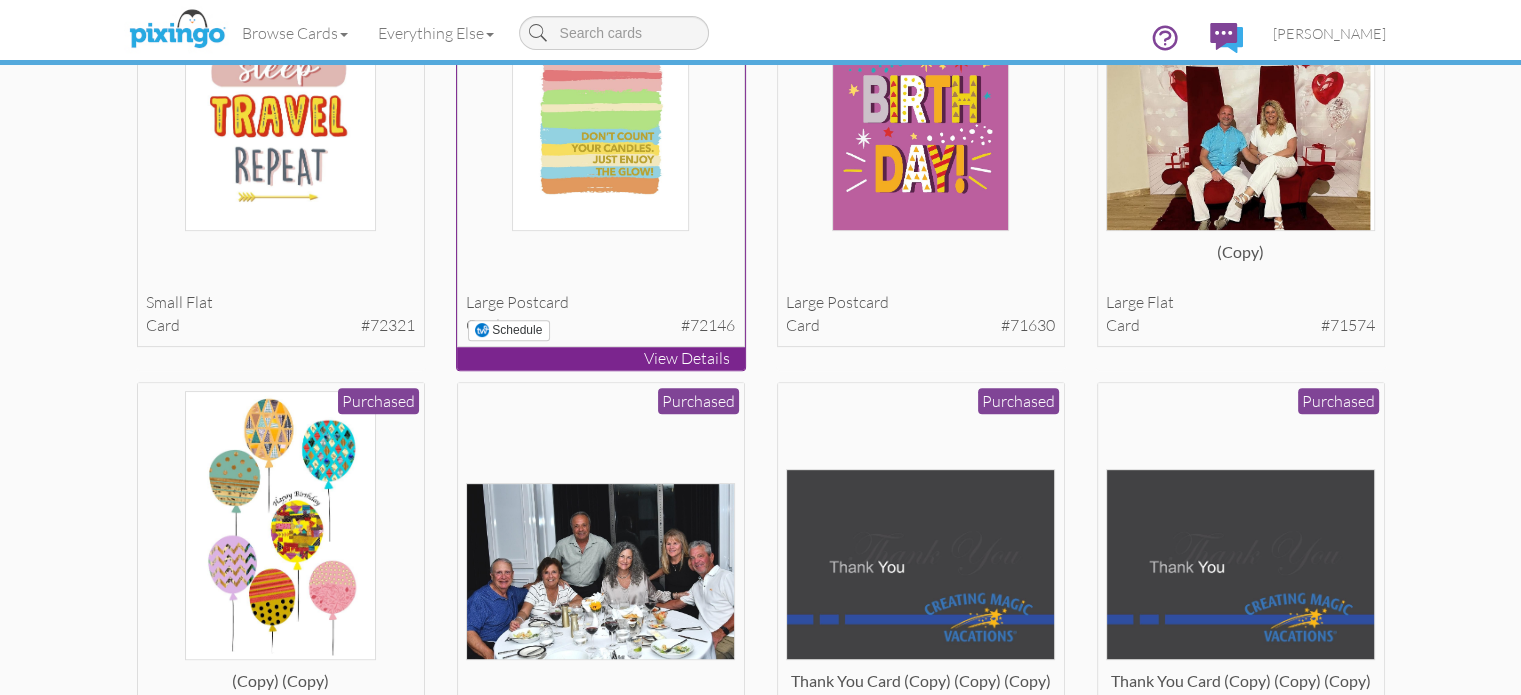 click at bounding box center [600, 97] 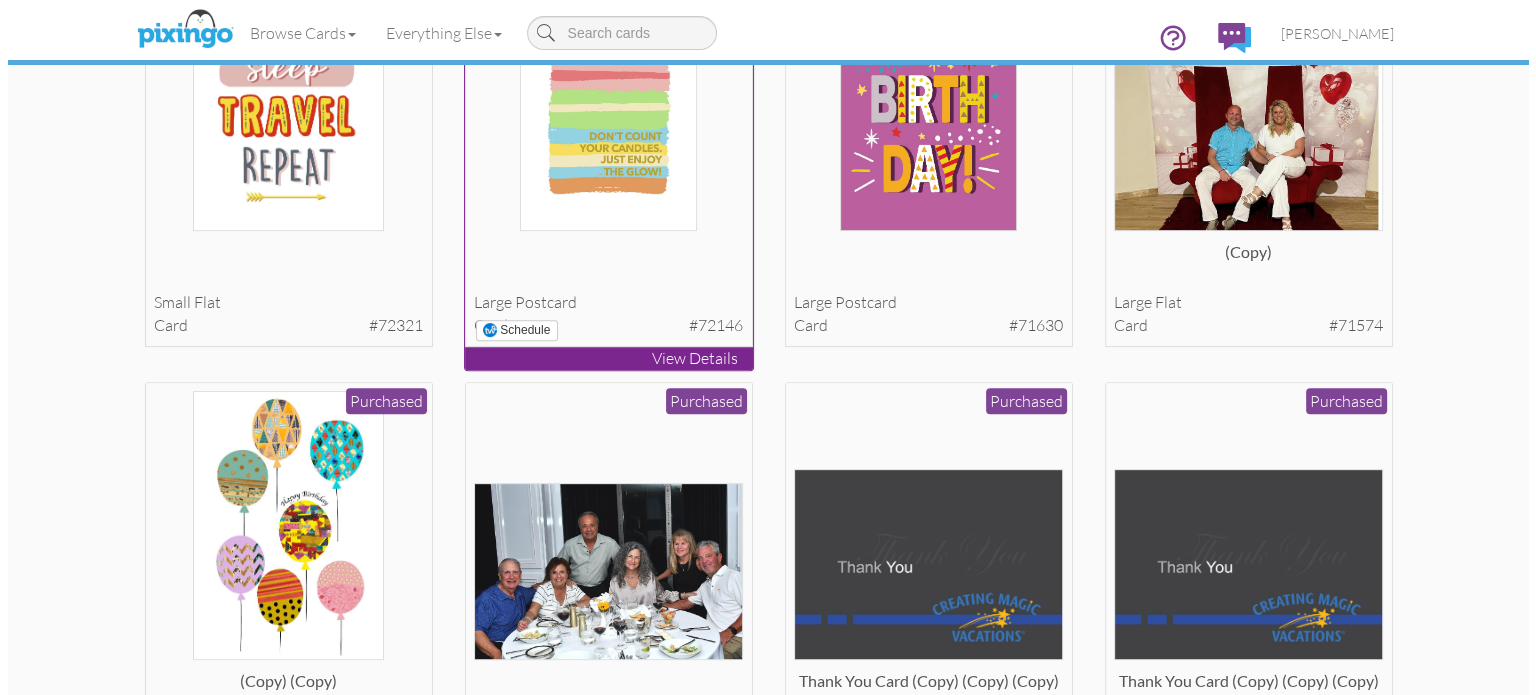 scroll, scrollTop: 677, scrollLeft: 0, axis: vertical 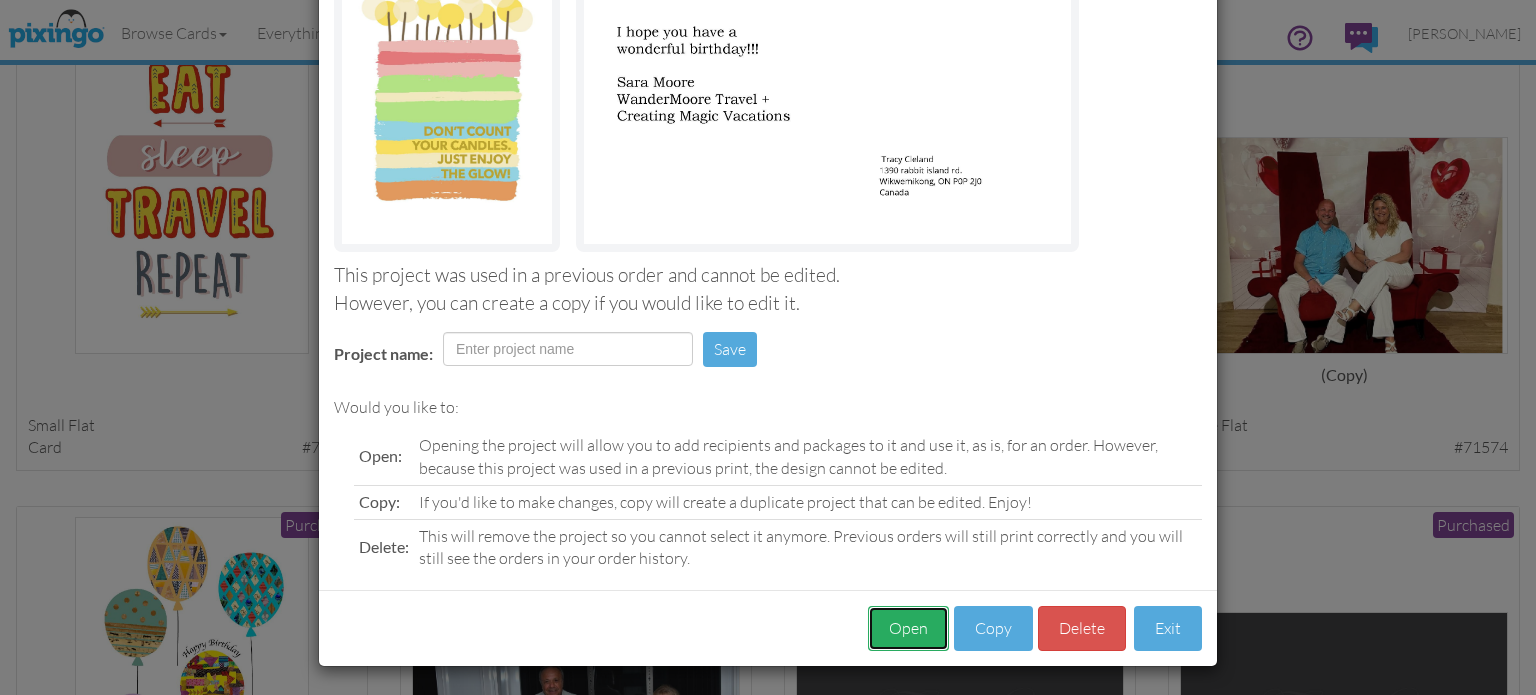 click on "Open" at bounding box center (908, 628) 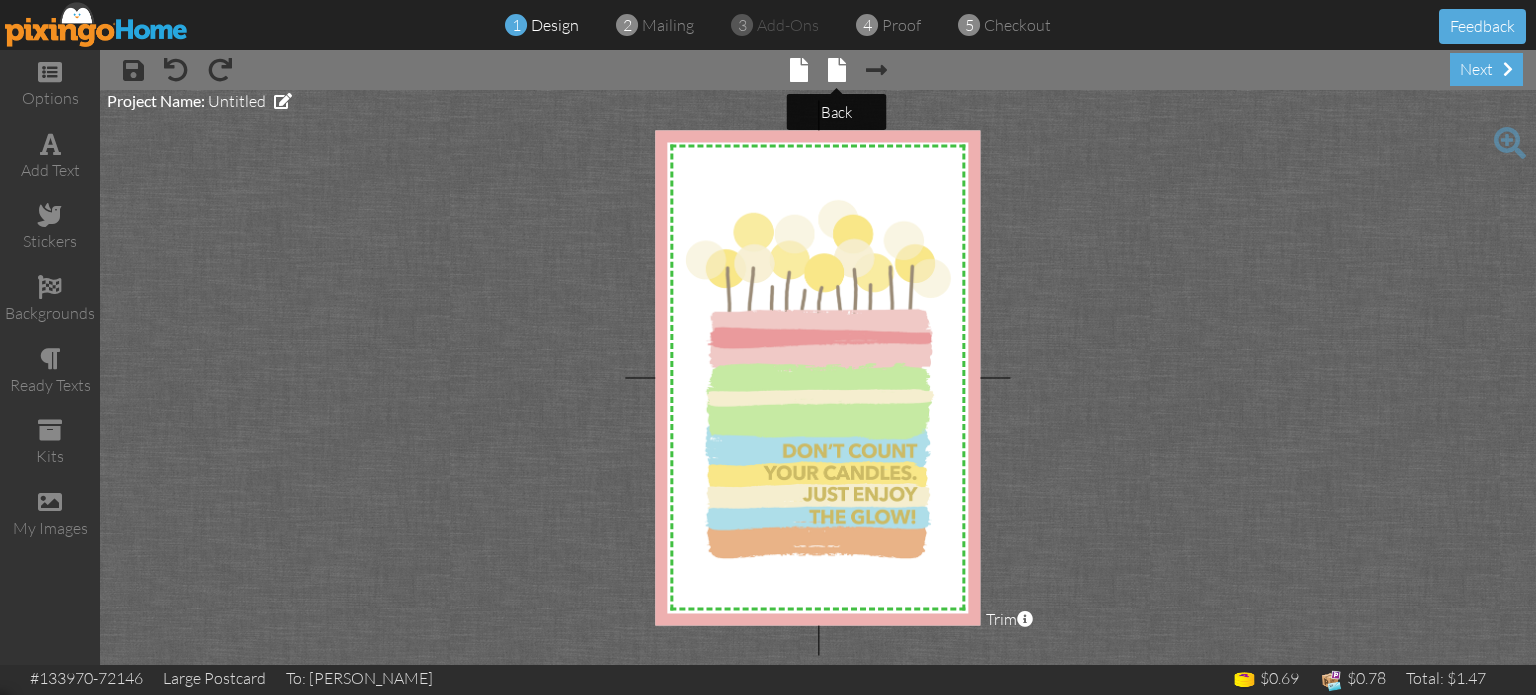 click at bounding box center [837, 70] 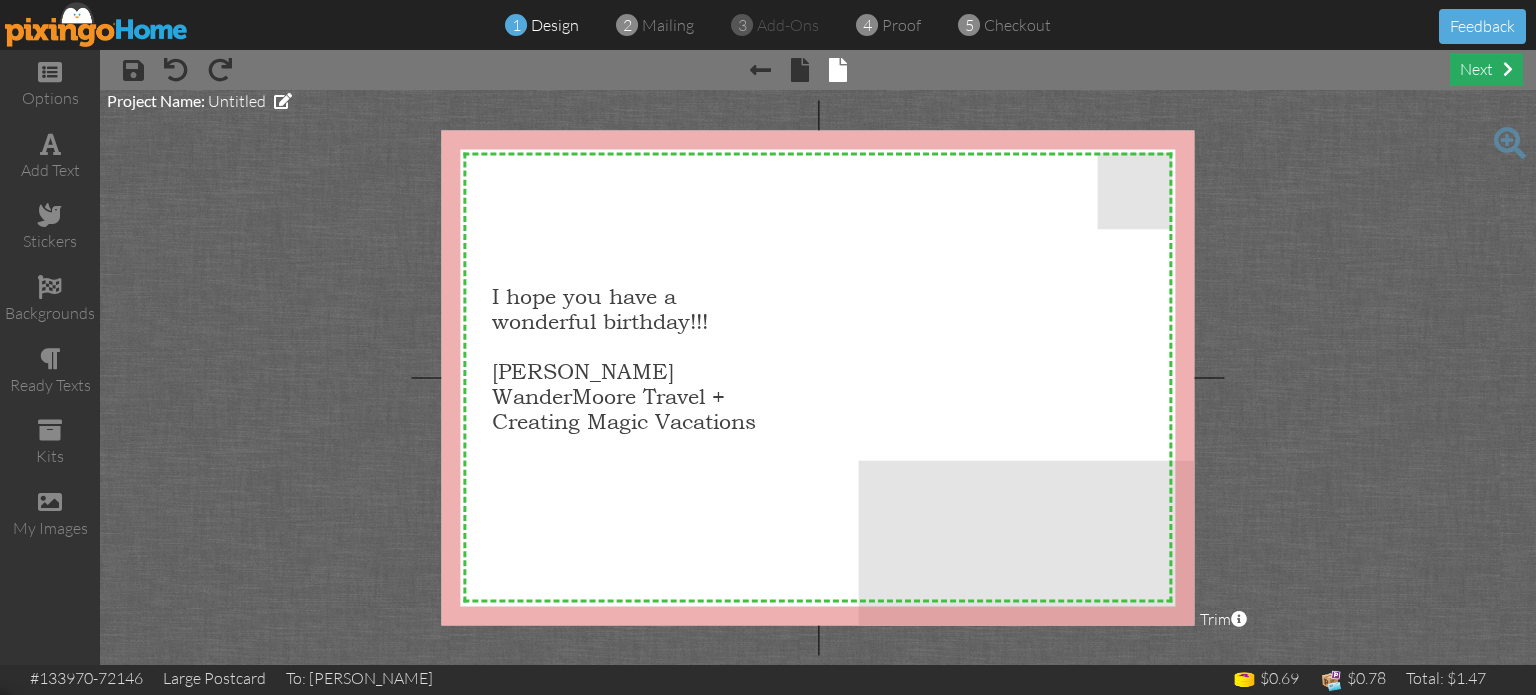 click on "next" at bounding box center [1486, 69] 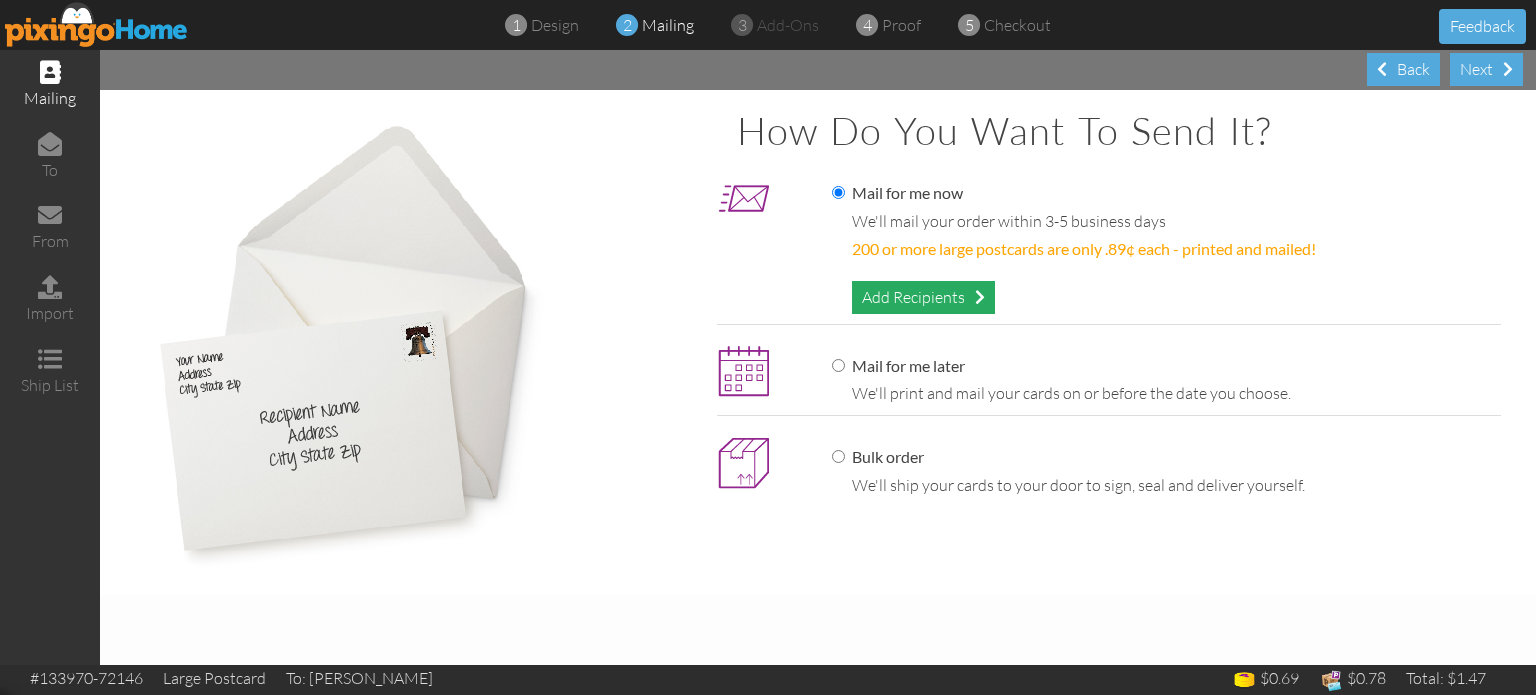click on "Add Recipients" at bounding box center (923, 297) 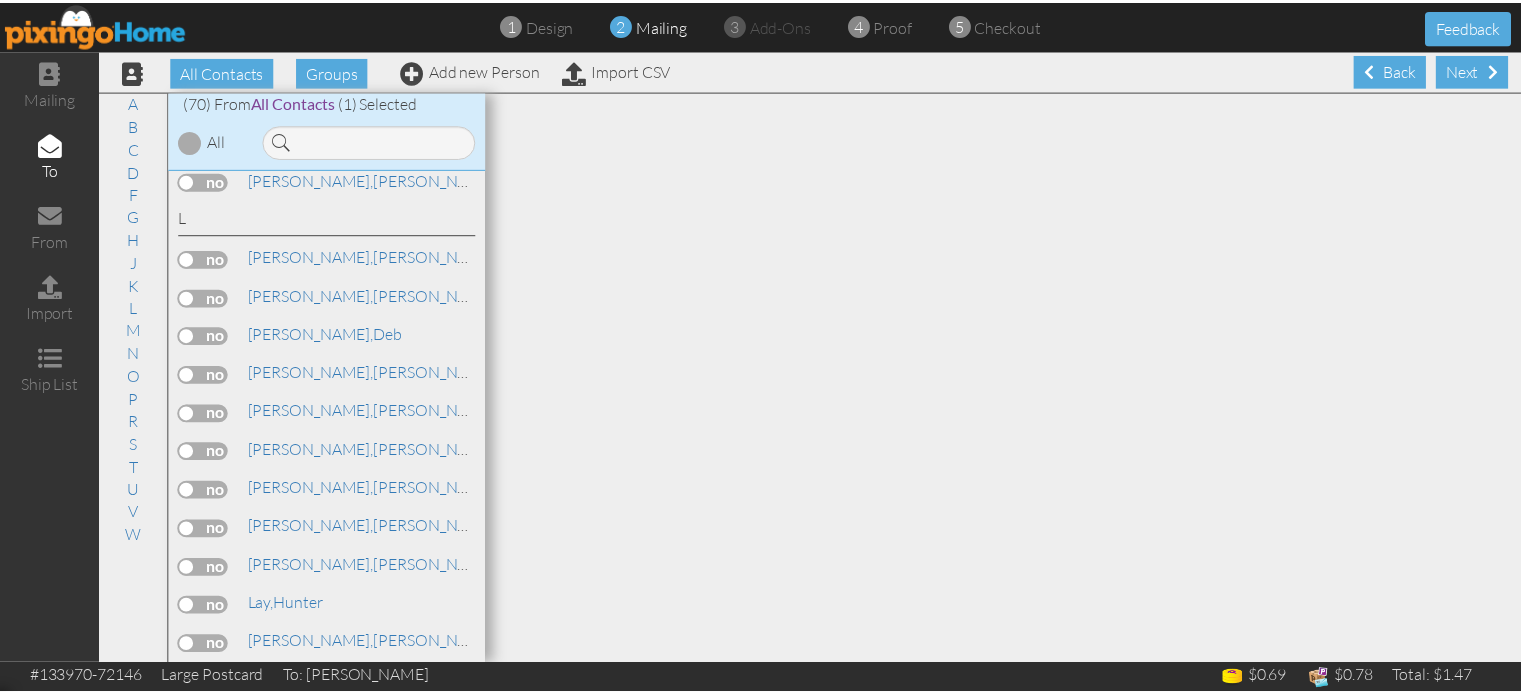 scroll, scrollTop: 1333, scrollLeft: 0, axis: vertical 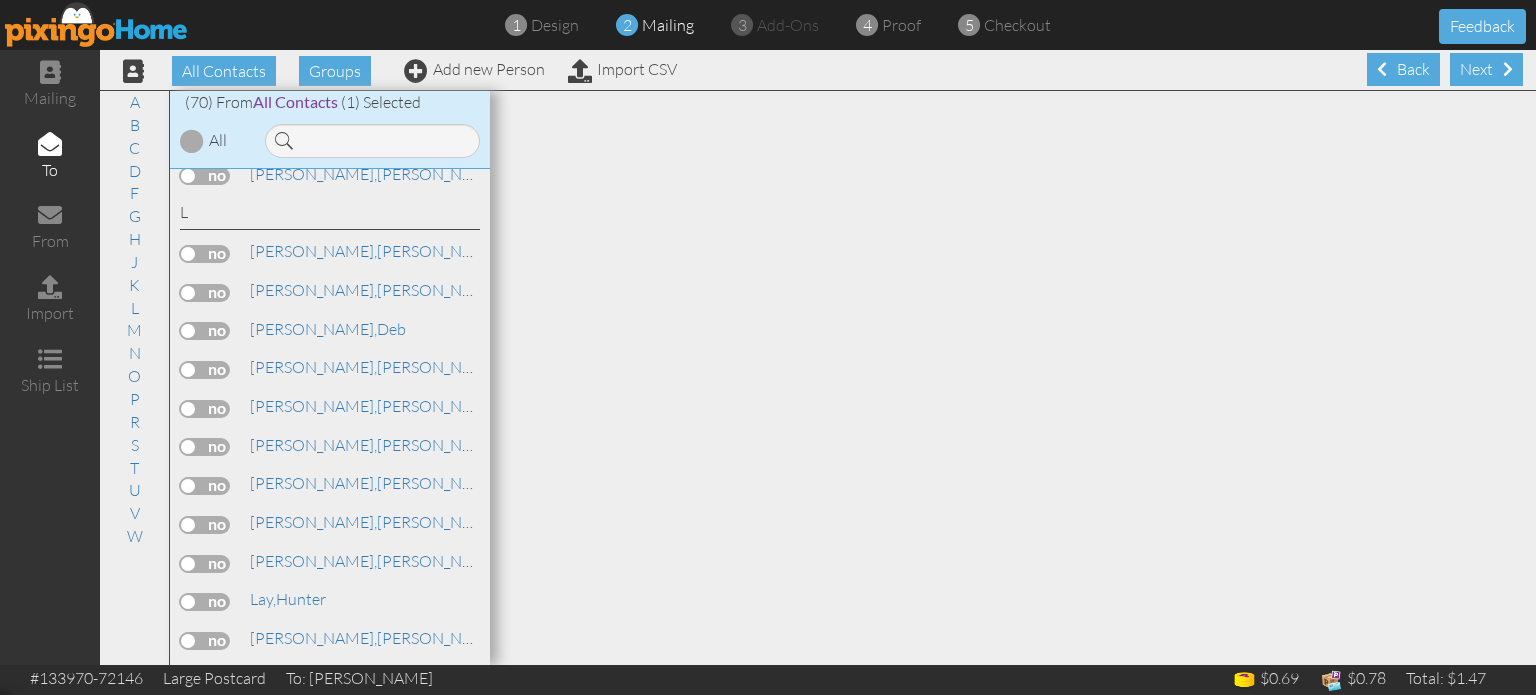 click at bounding box center (205, 602) 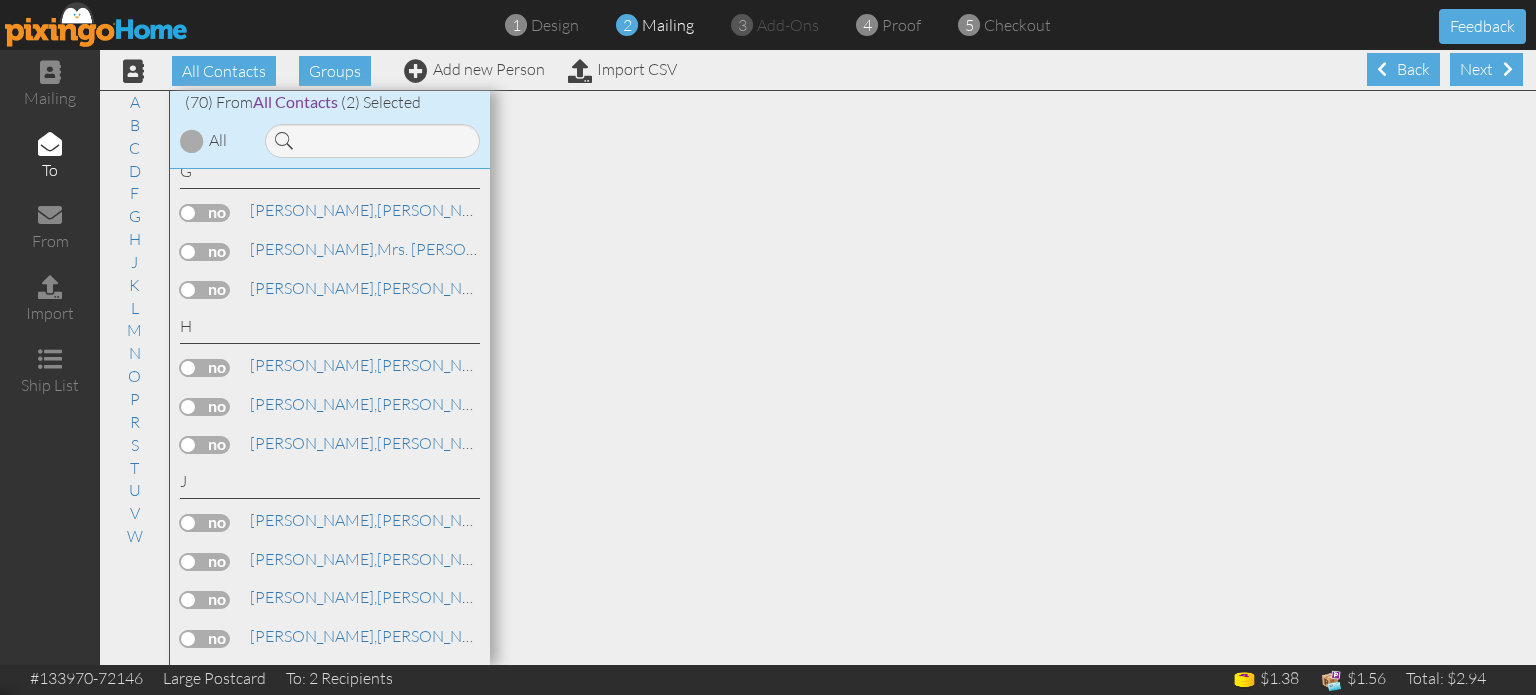 scroll, scrollTop: 795, scrollLeft: 0, axis: vertical 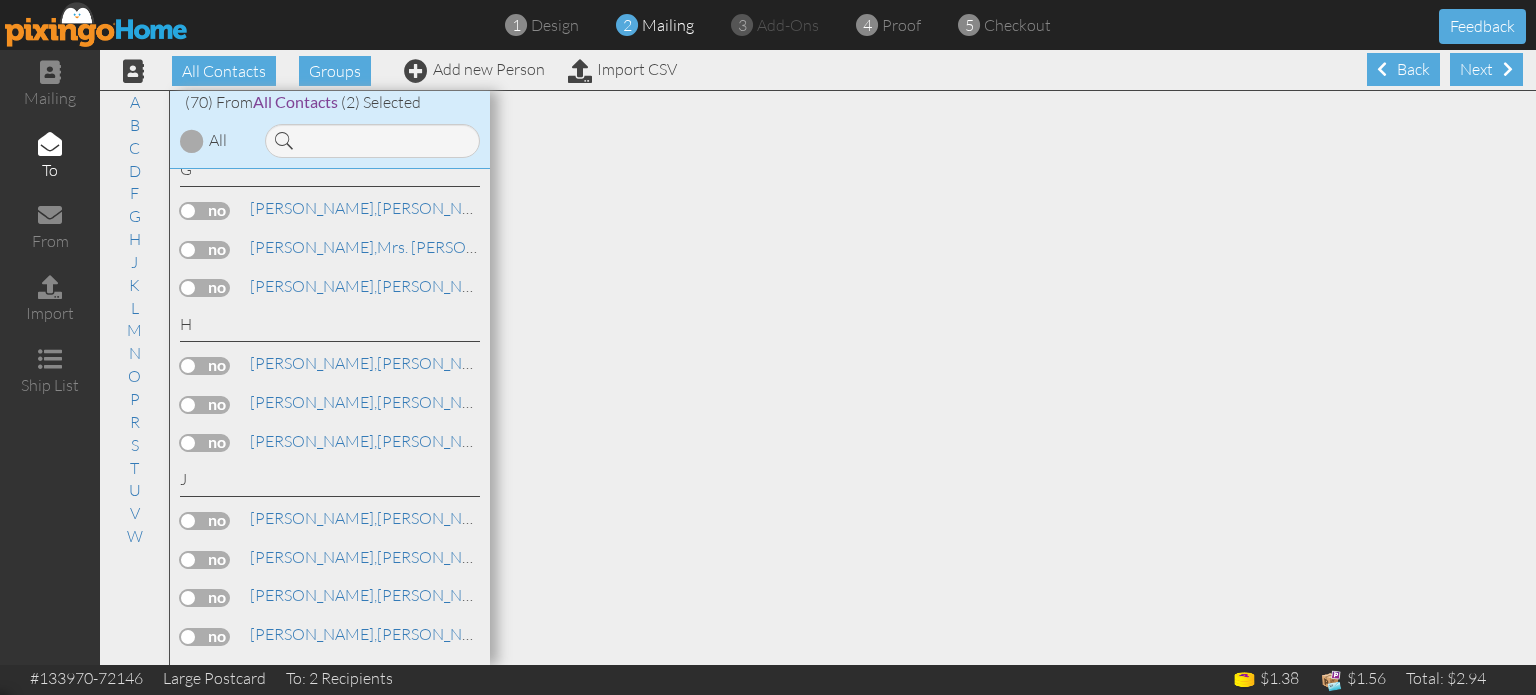 click at bounding box center [205, 521] 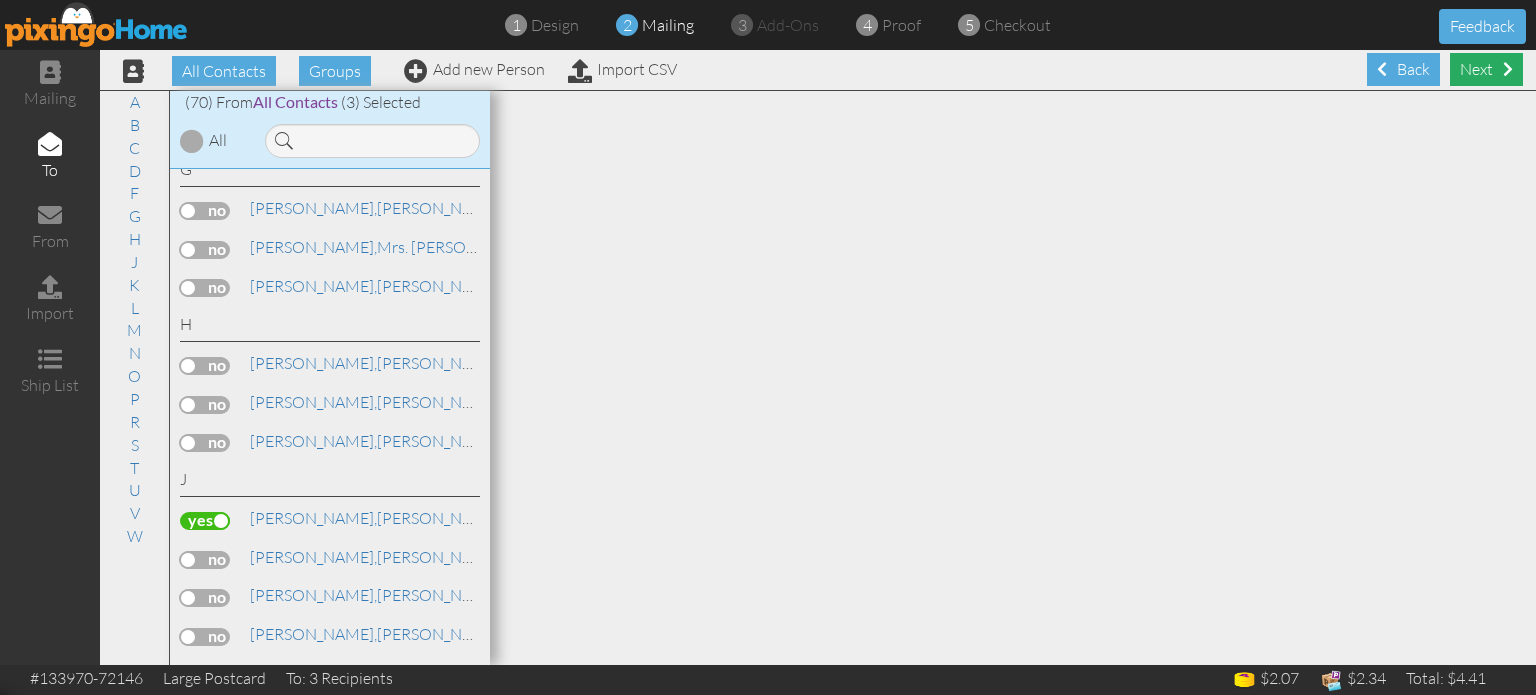 click on "Next" at bounding box center (1486, 69) 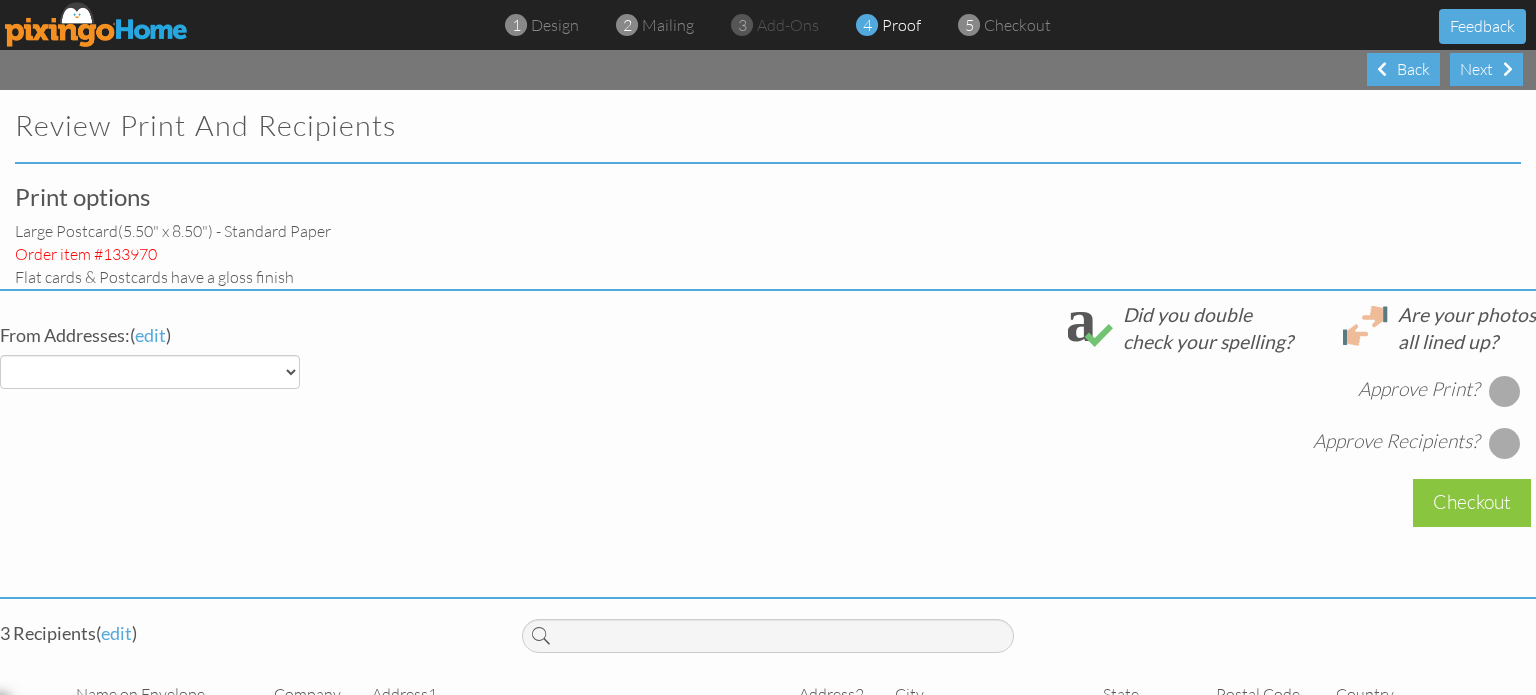 select on "object:1654" 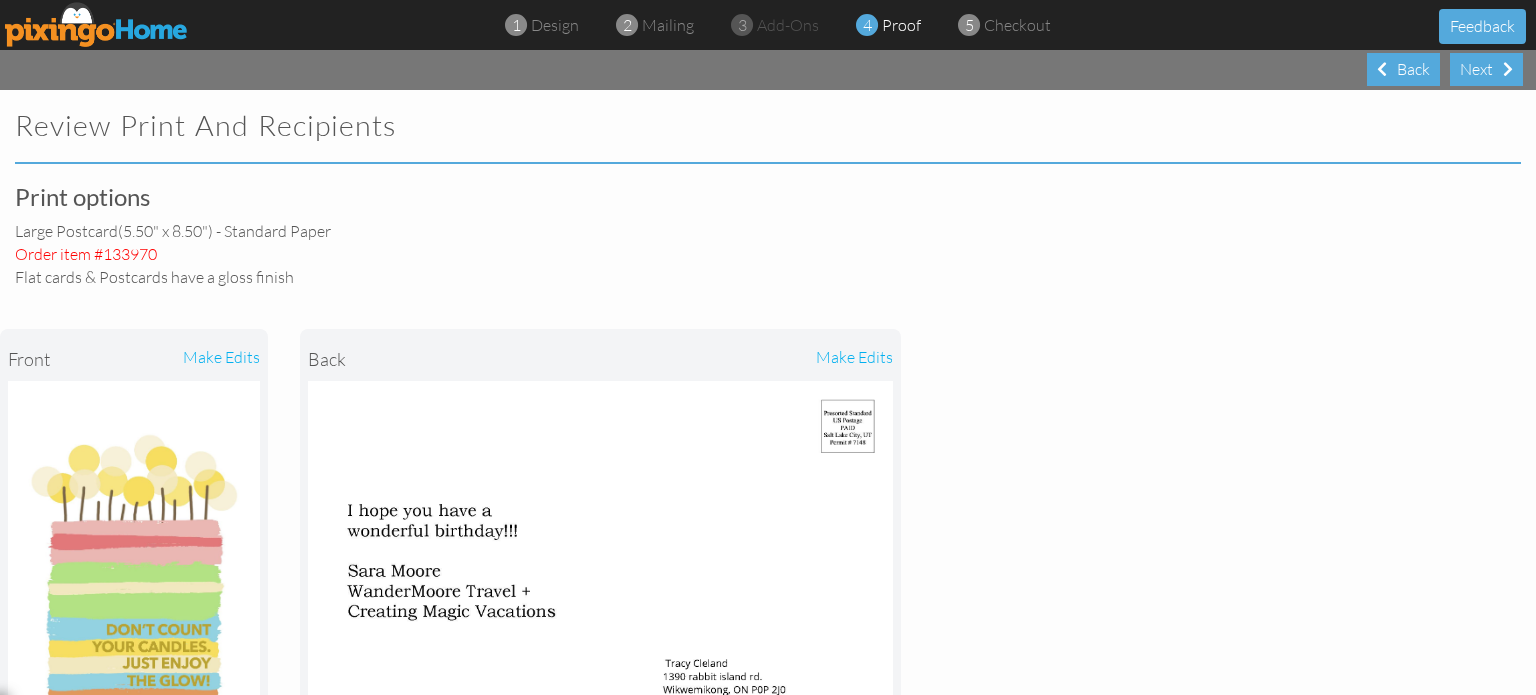 scroll, scrollTop: 583, scrollLeft: 0, axis: vertical 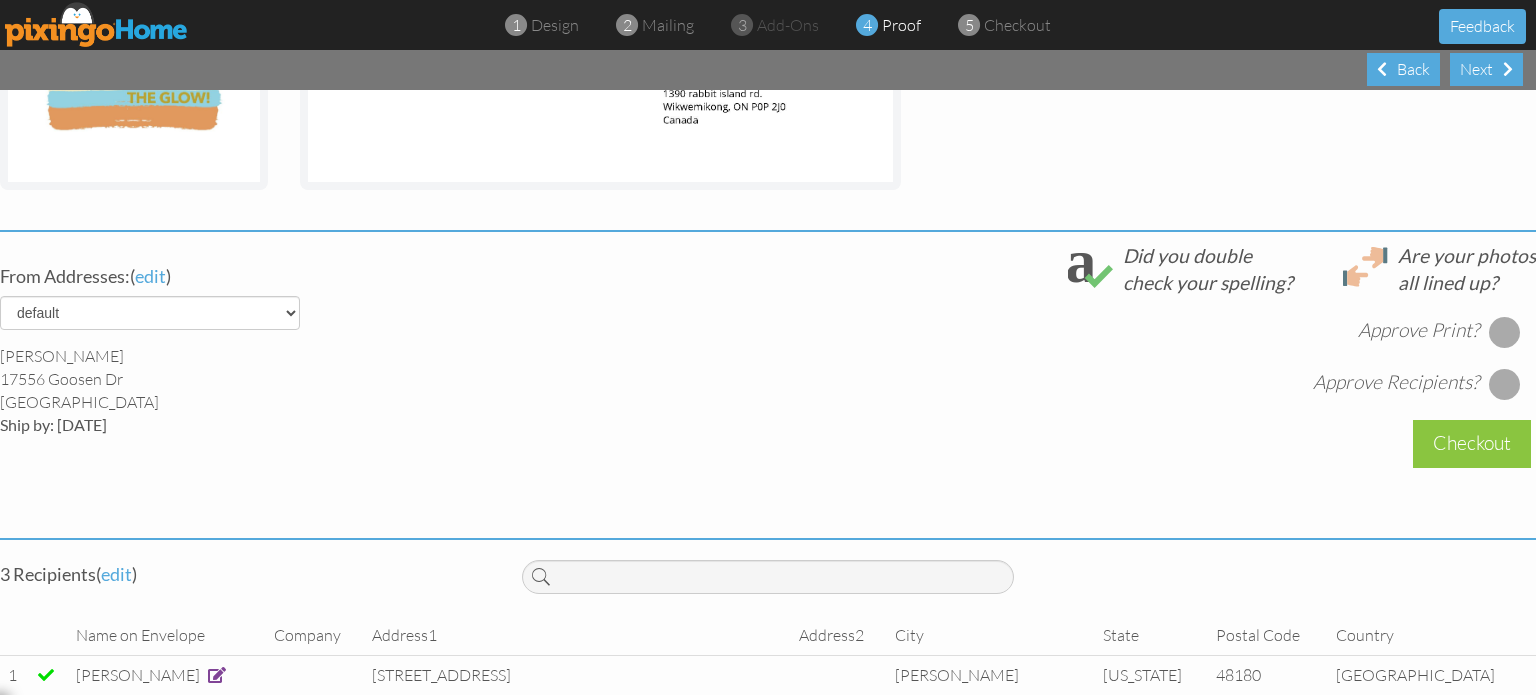 click at bounding box center [1505, 332] 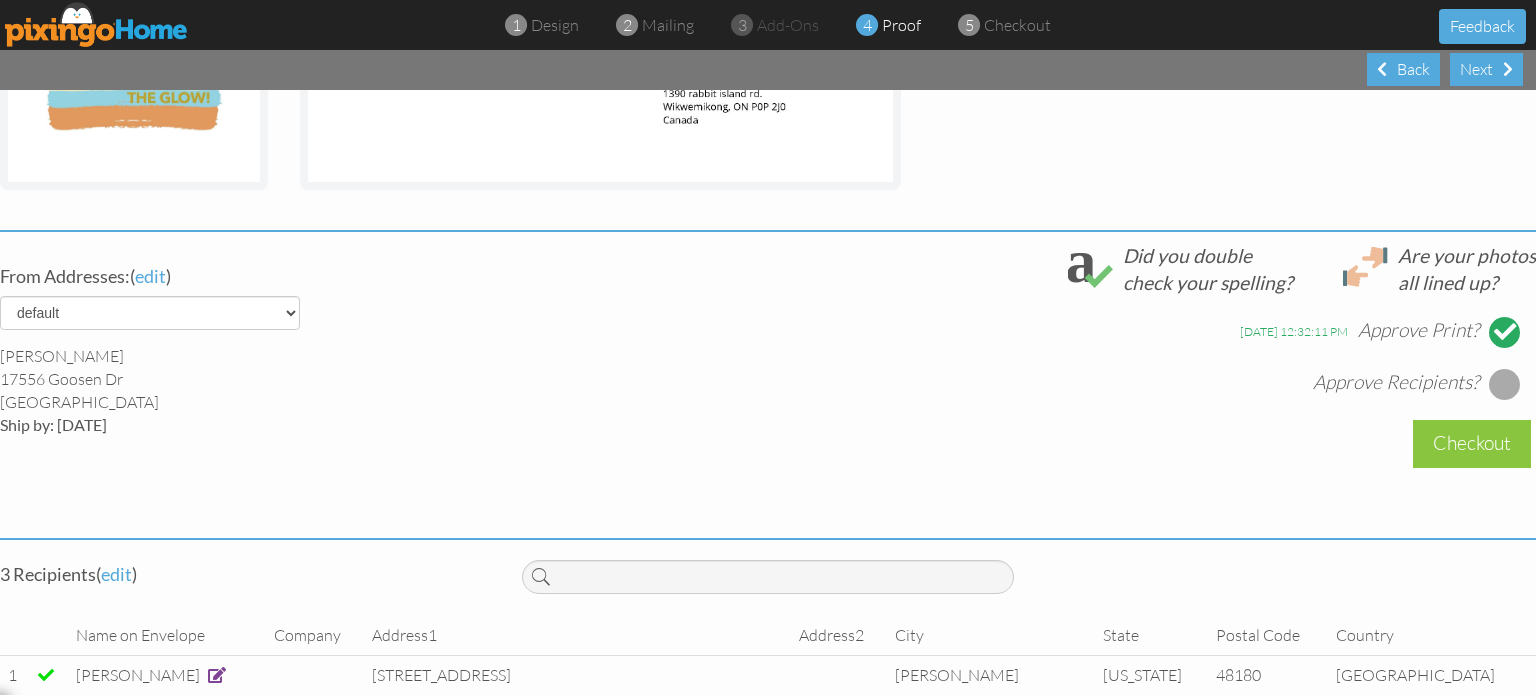 click at bounding box center [1505, 384] 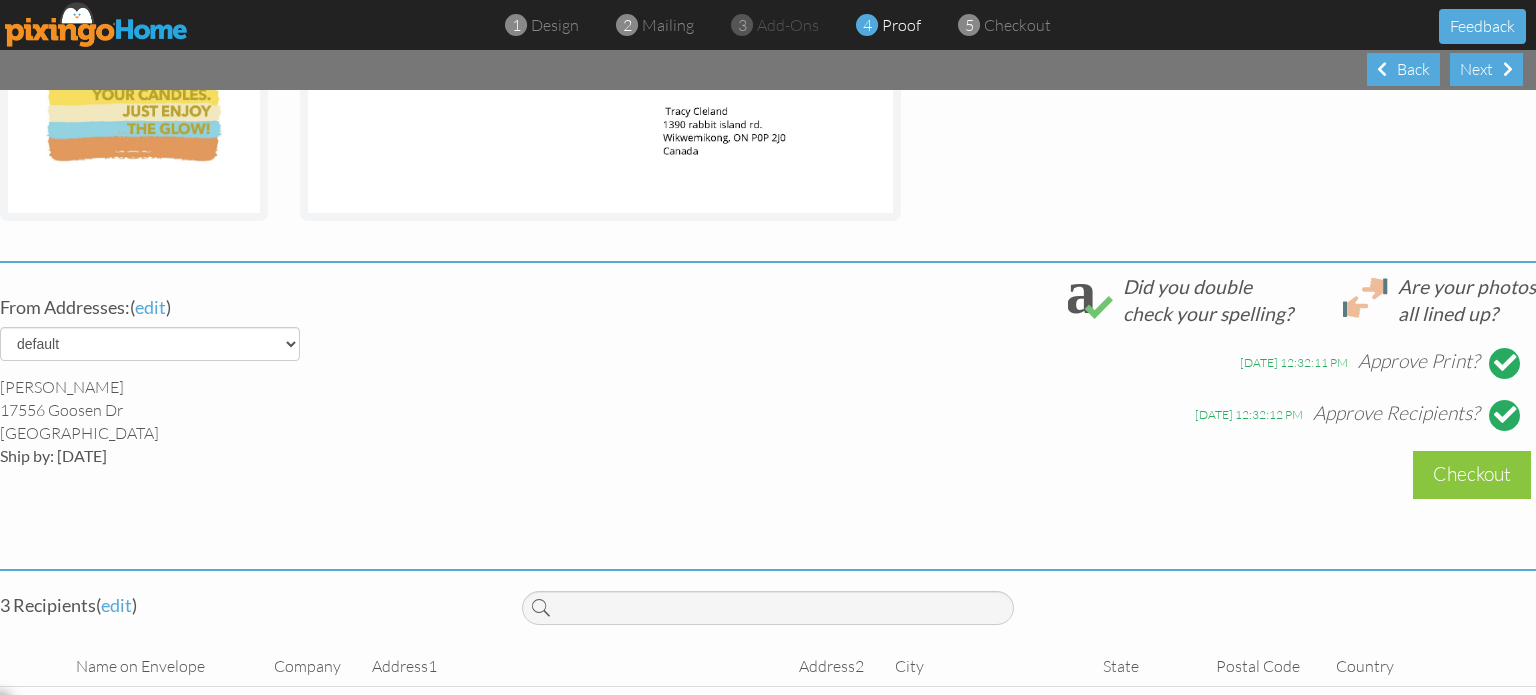 scroll, scrollTop: 716, scrollLeft: 0, axis: vertical 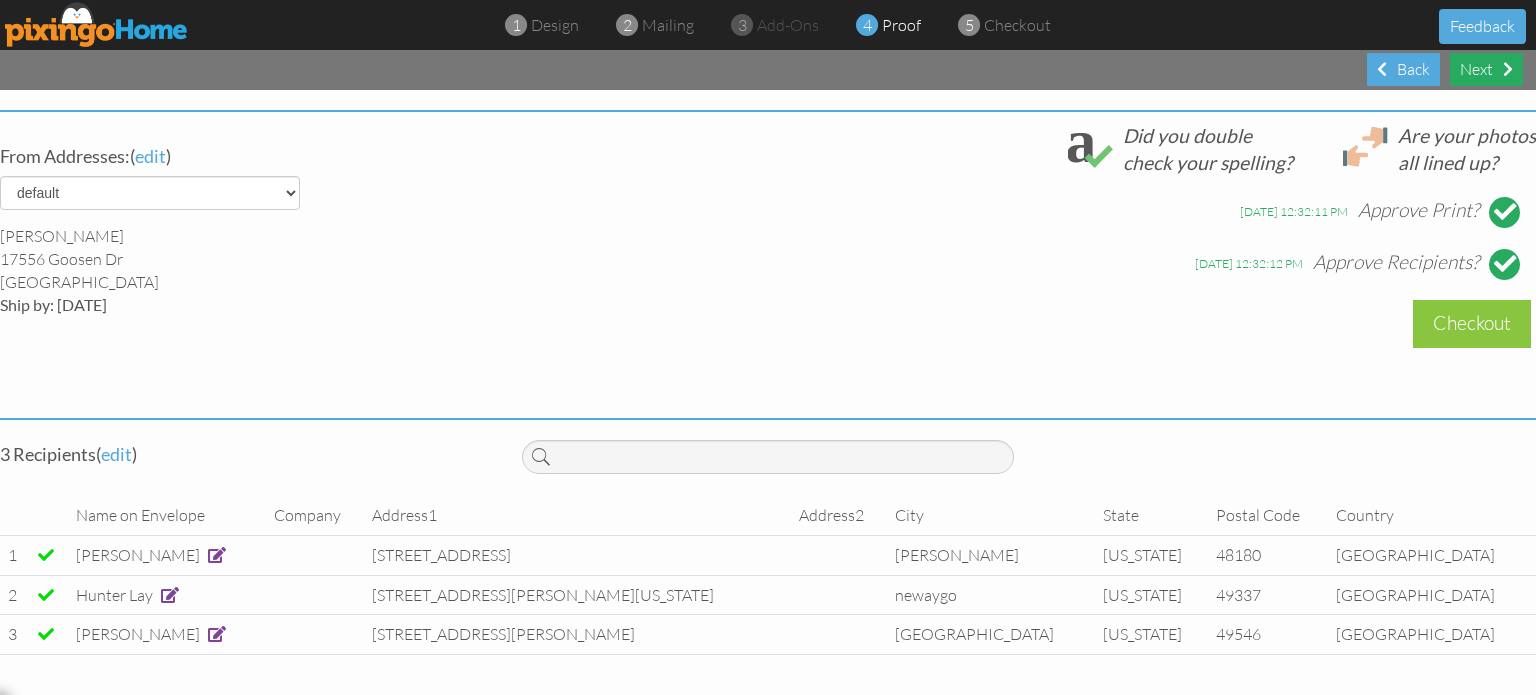 click on "Next" at bounding box center [1486, 69] 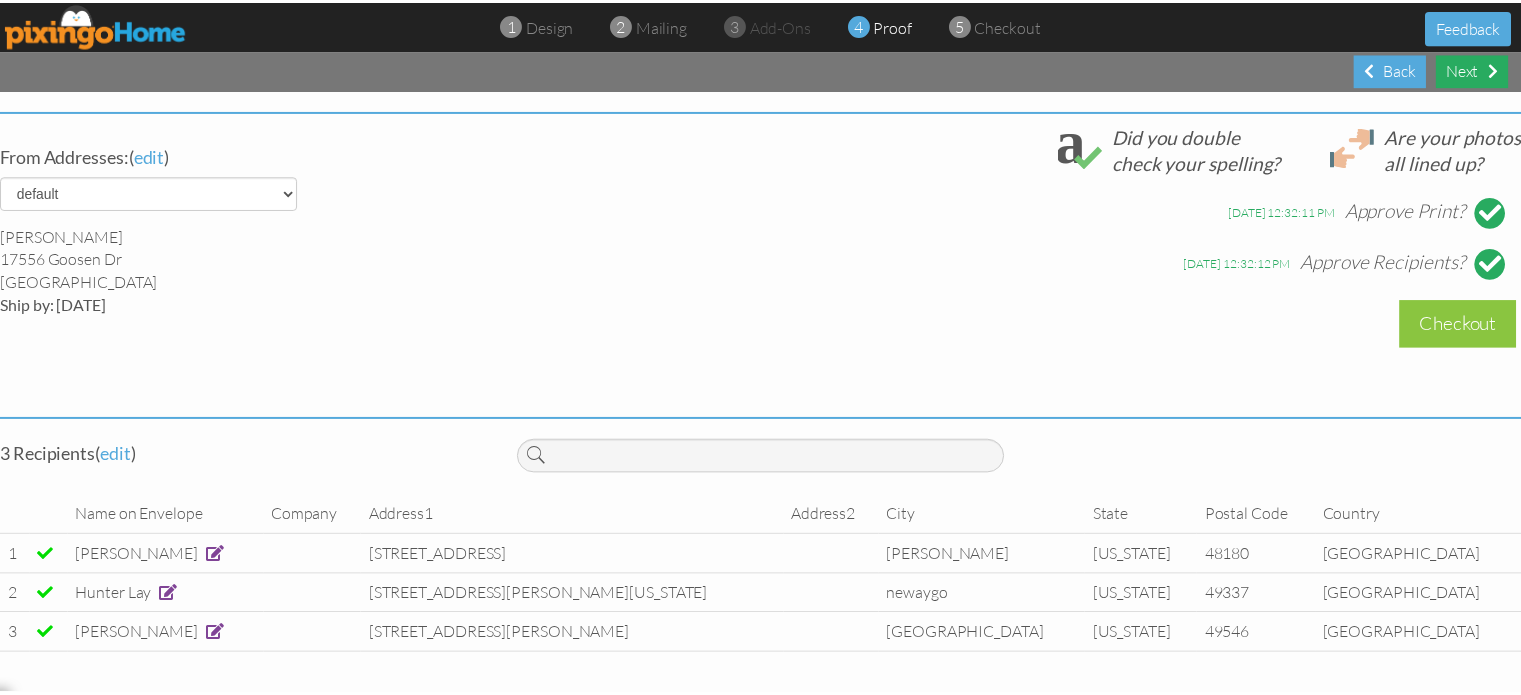 scroll, scrollTop: 0, scrollLeft: 0, axis: both 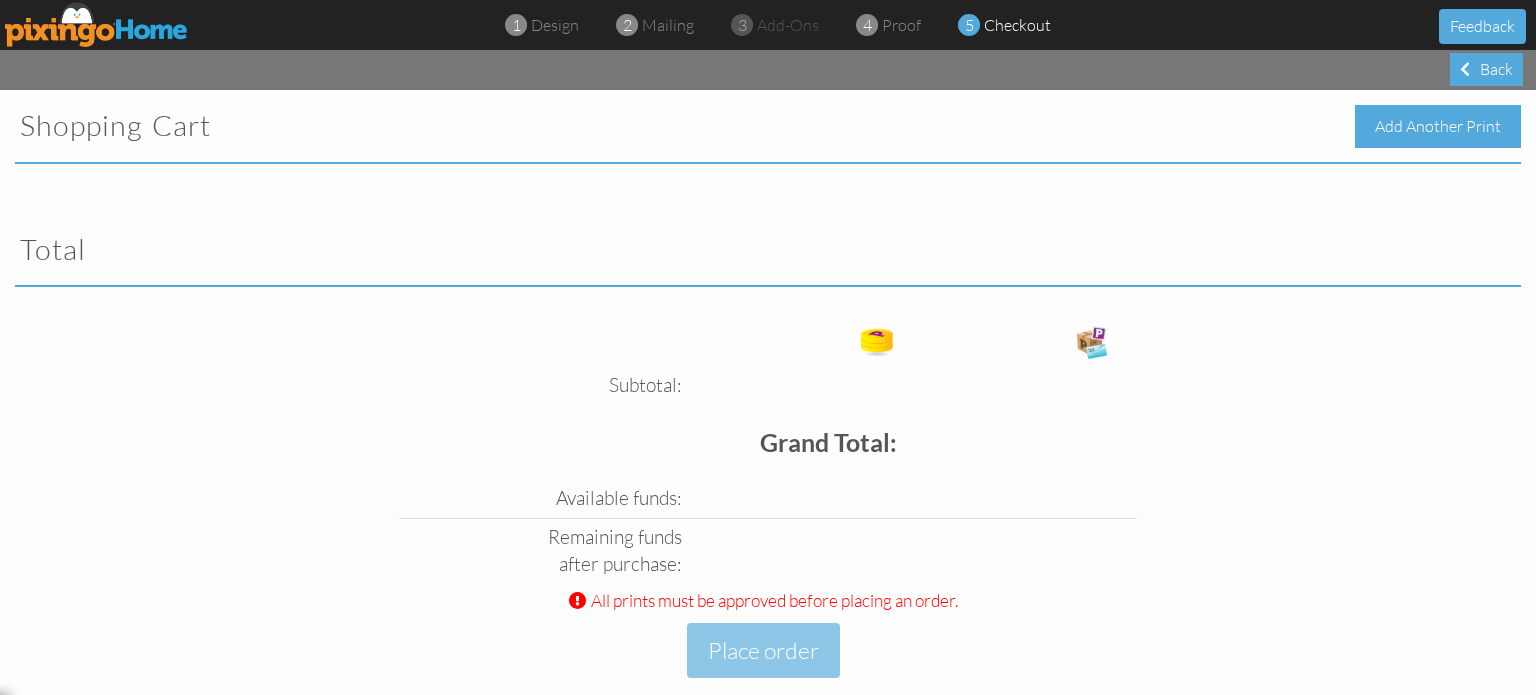 click on "Add Another Print" at bounding box center (1438, 126) 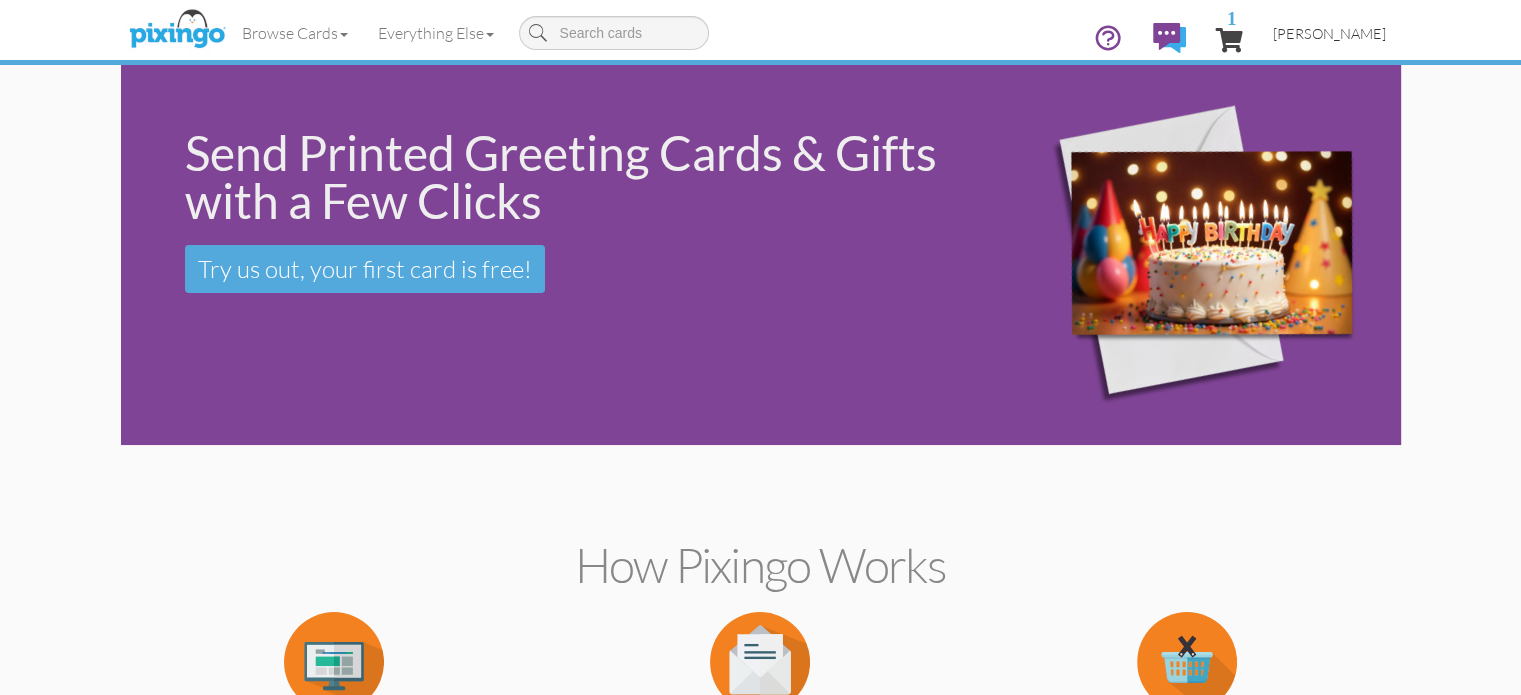 click on "[PERSON_NAME]" at bounding box center [1329, 33] 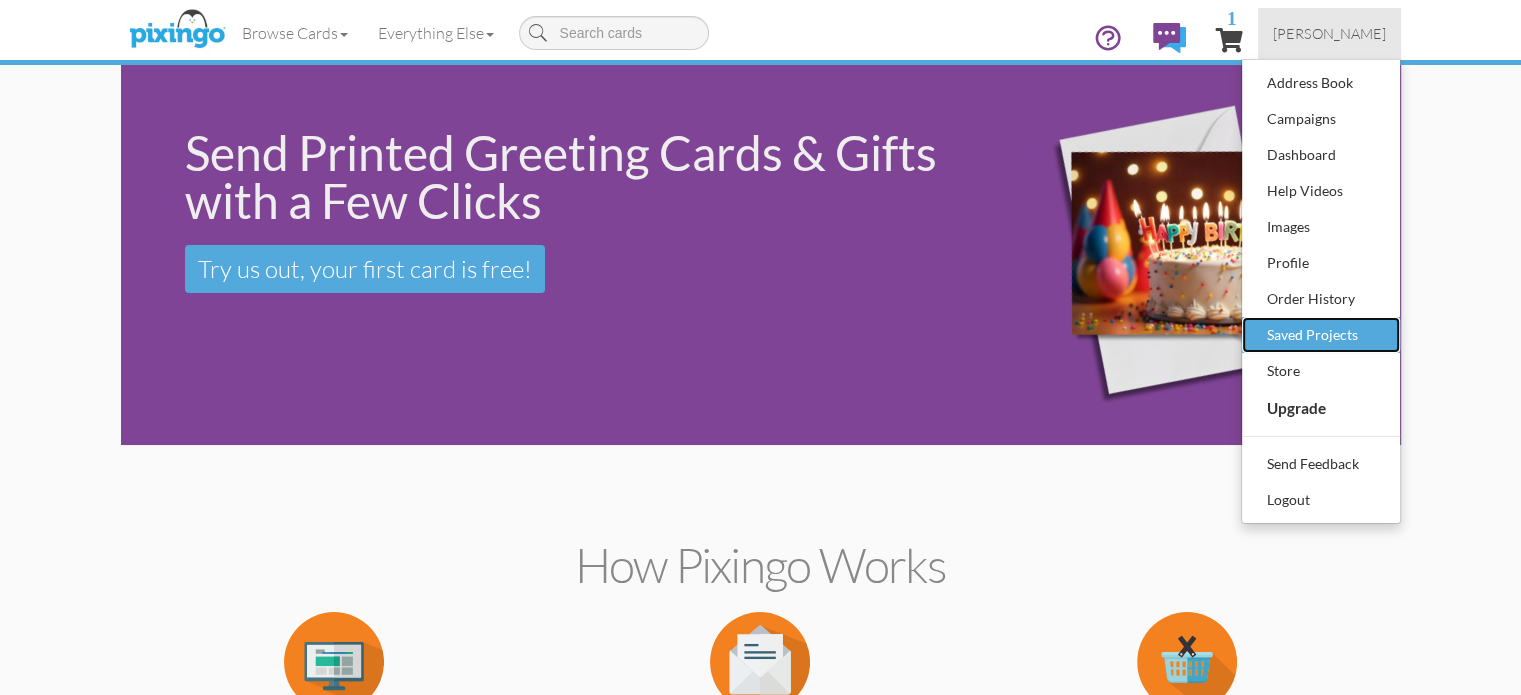 click on "Saved Projects" at bounding box center [1321, 335] 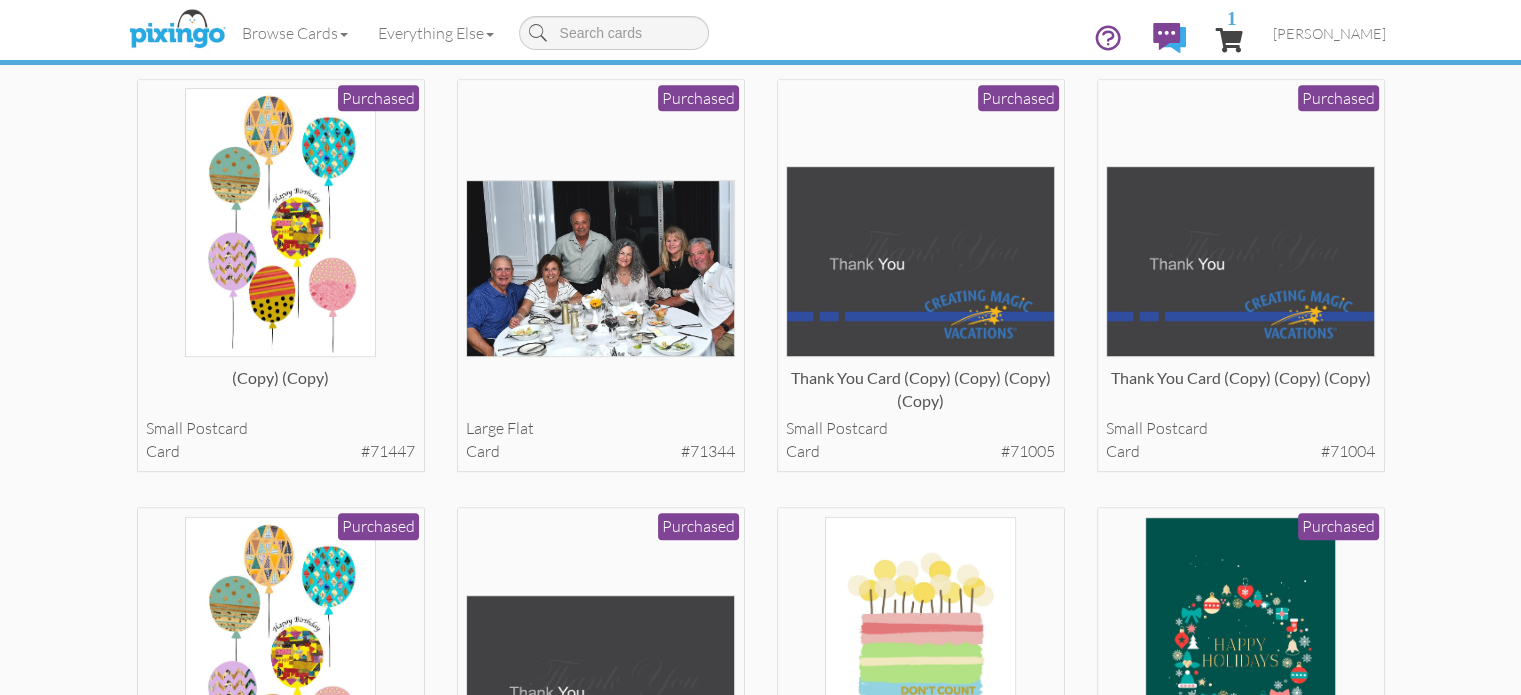 scroll, scrollTop: 988, scrollLeft: 0, axis: vertical 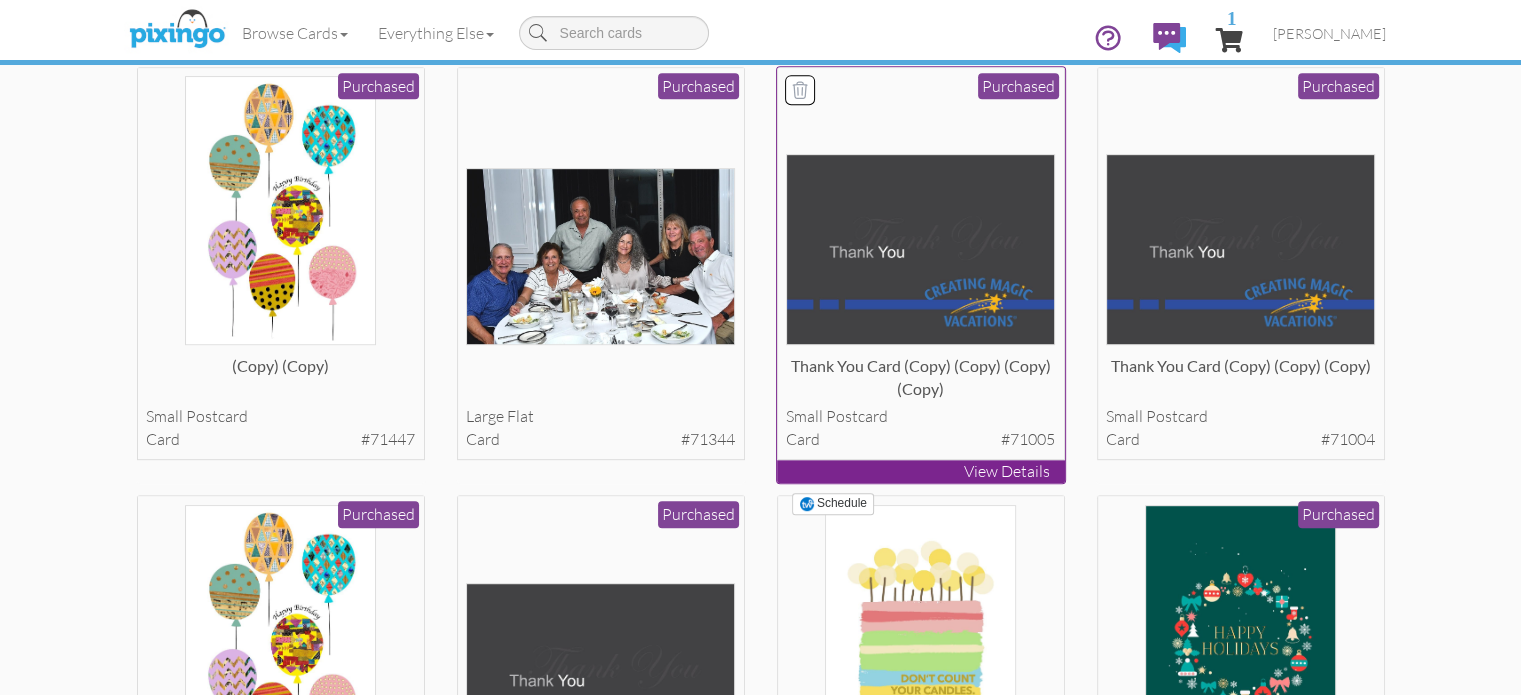 click at bounding box center [920, 249] 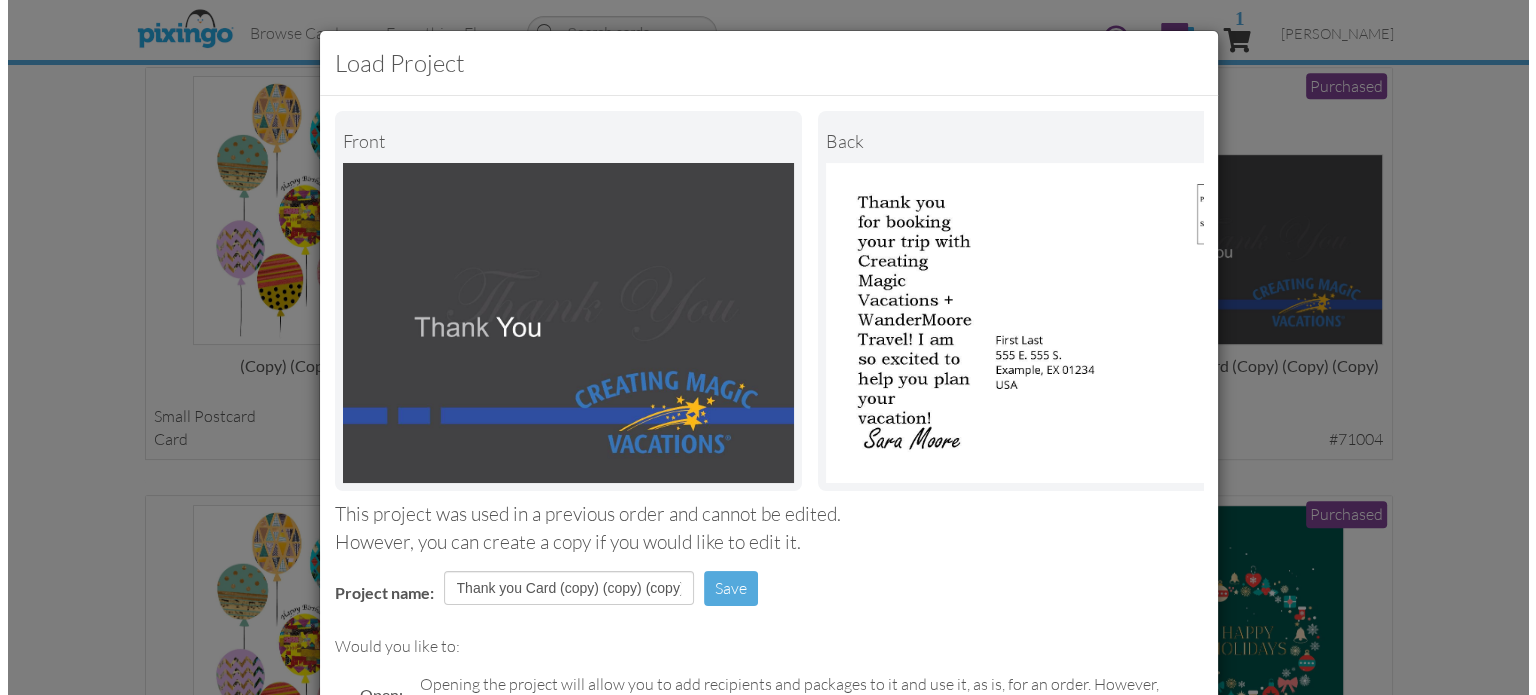 scroll, scrollTop: 992, scrollLeft: 0, axis: vertical 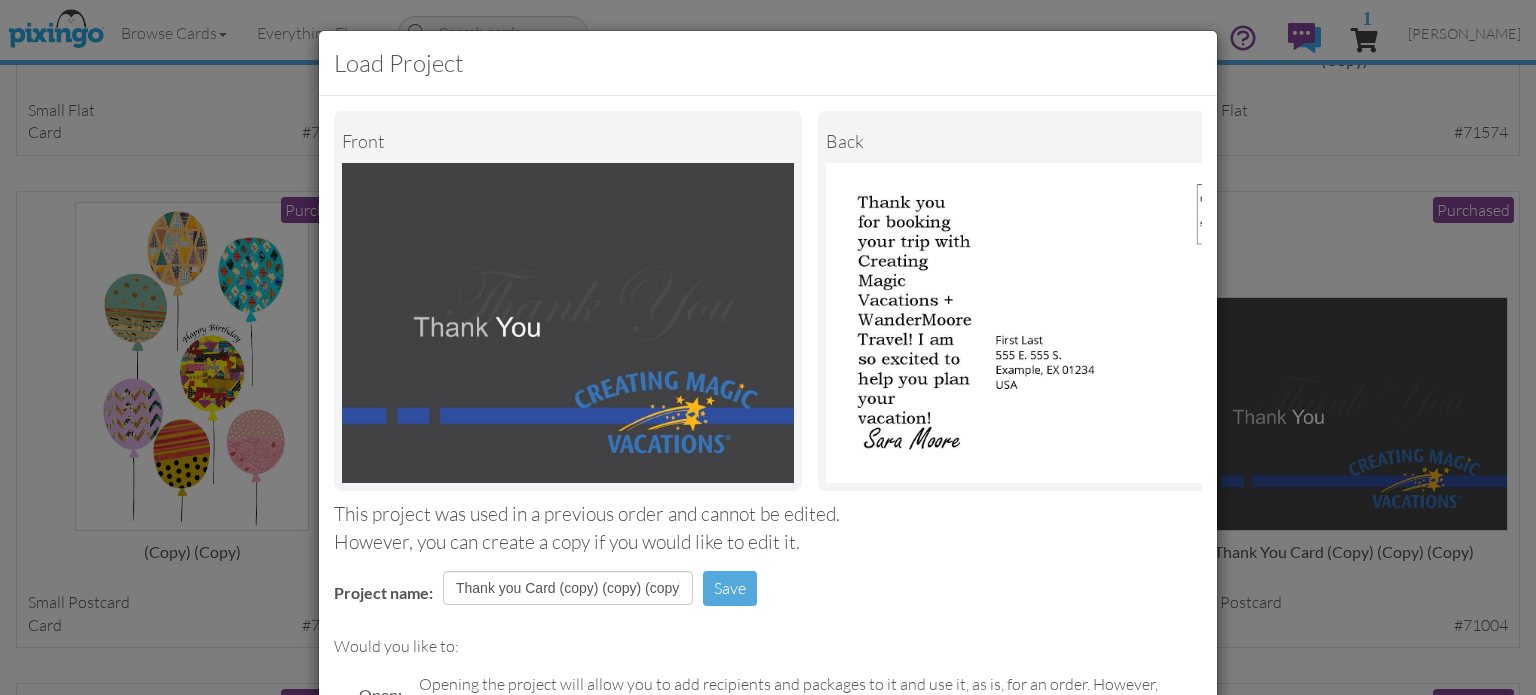click on "Front
back" at bounding box center [768, 301] 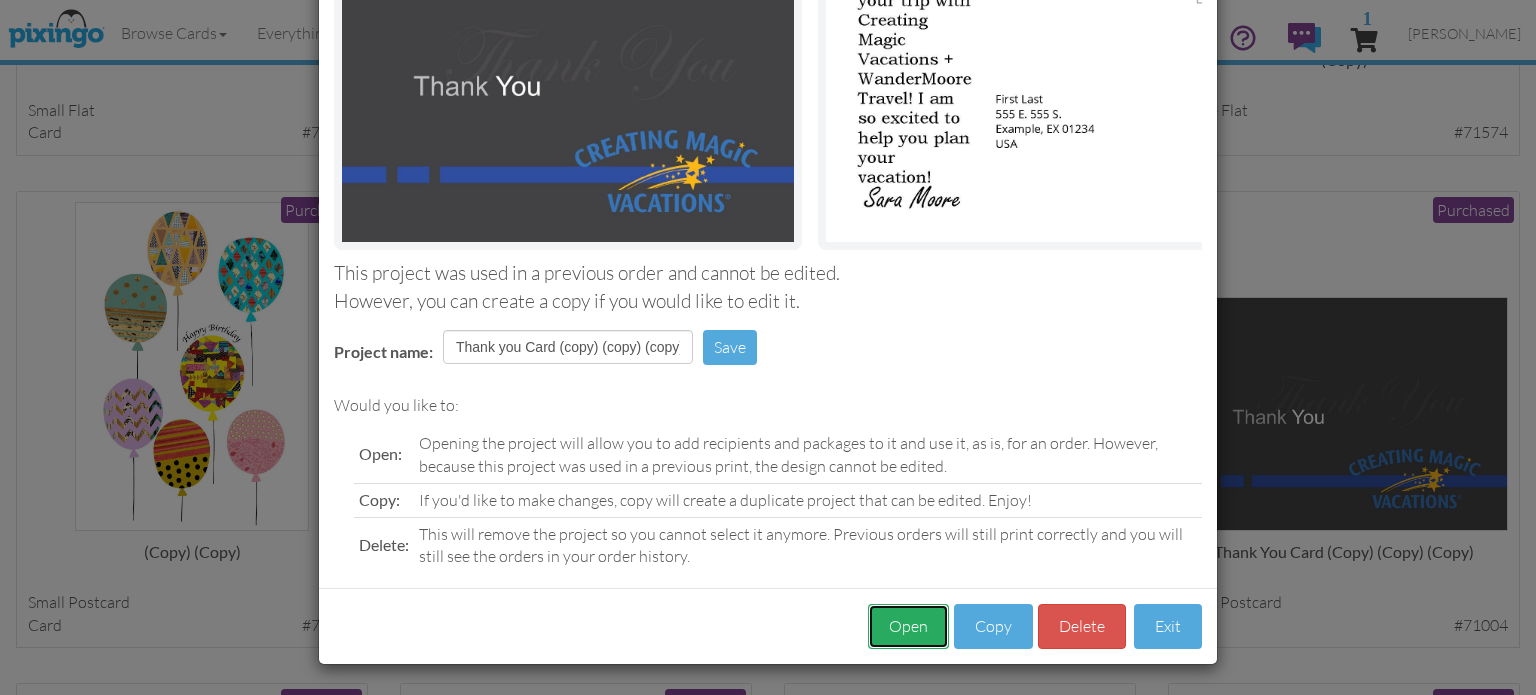 click on "Open" at bounding box center (908, 626) 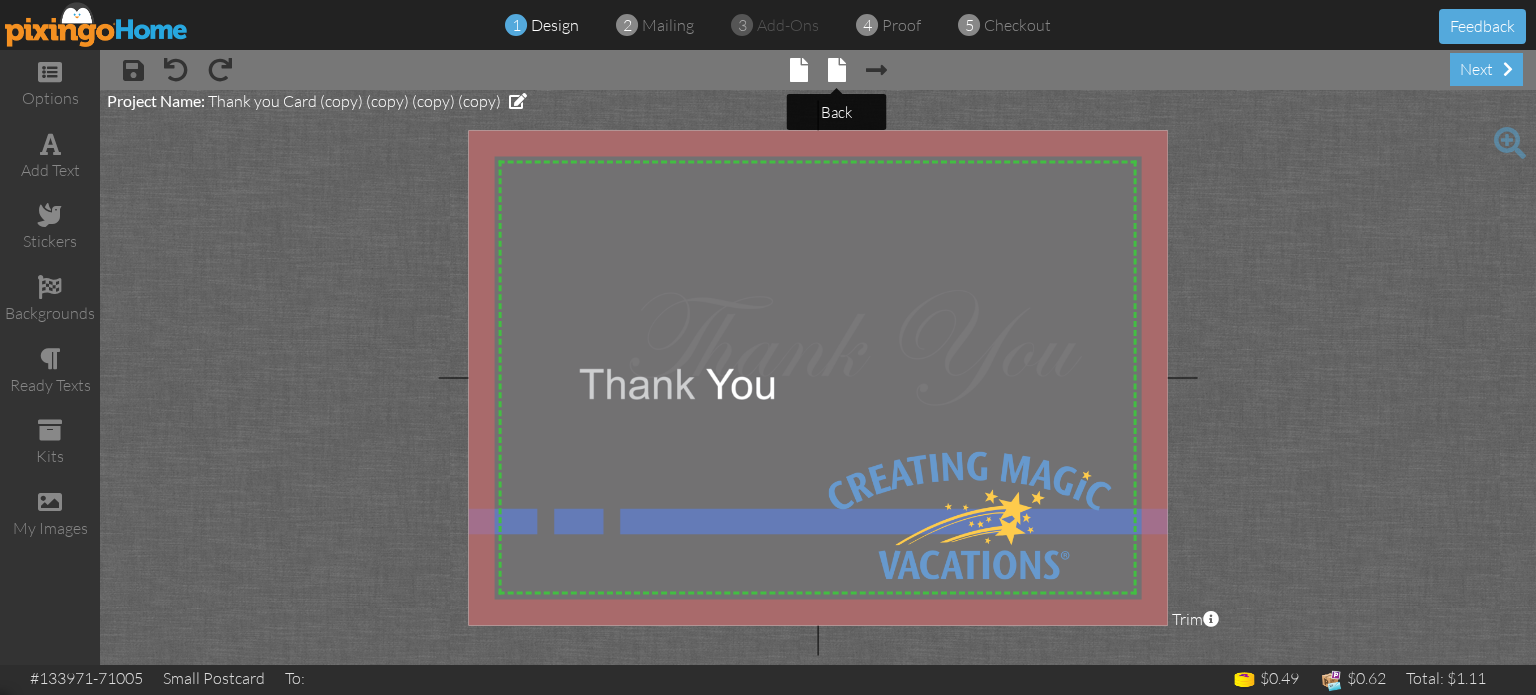 click at bounding box center (837, 70) 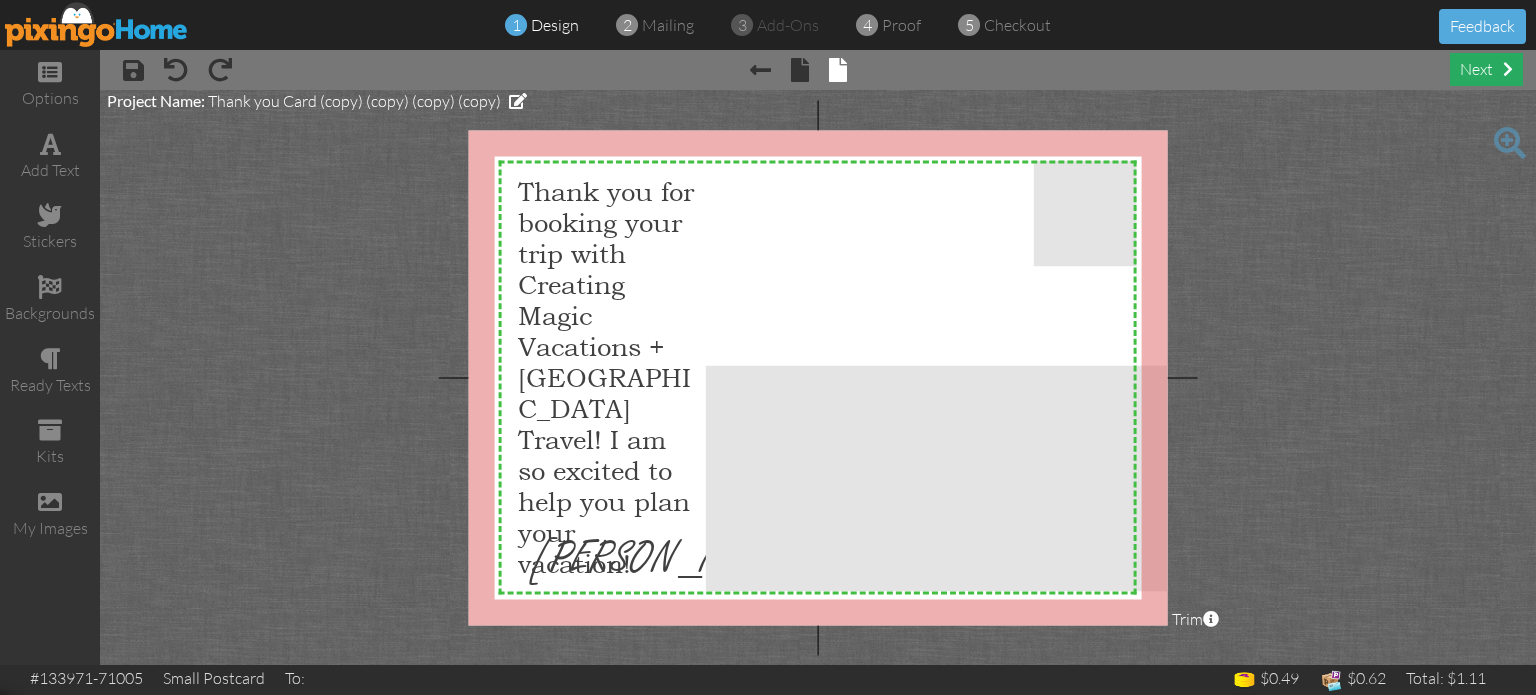 click on "next" at bounding box center [1486, 69] 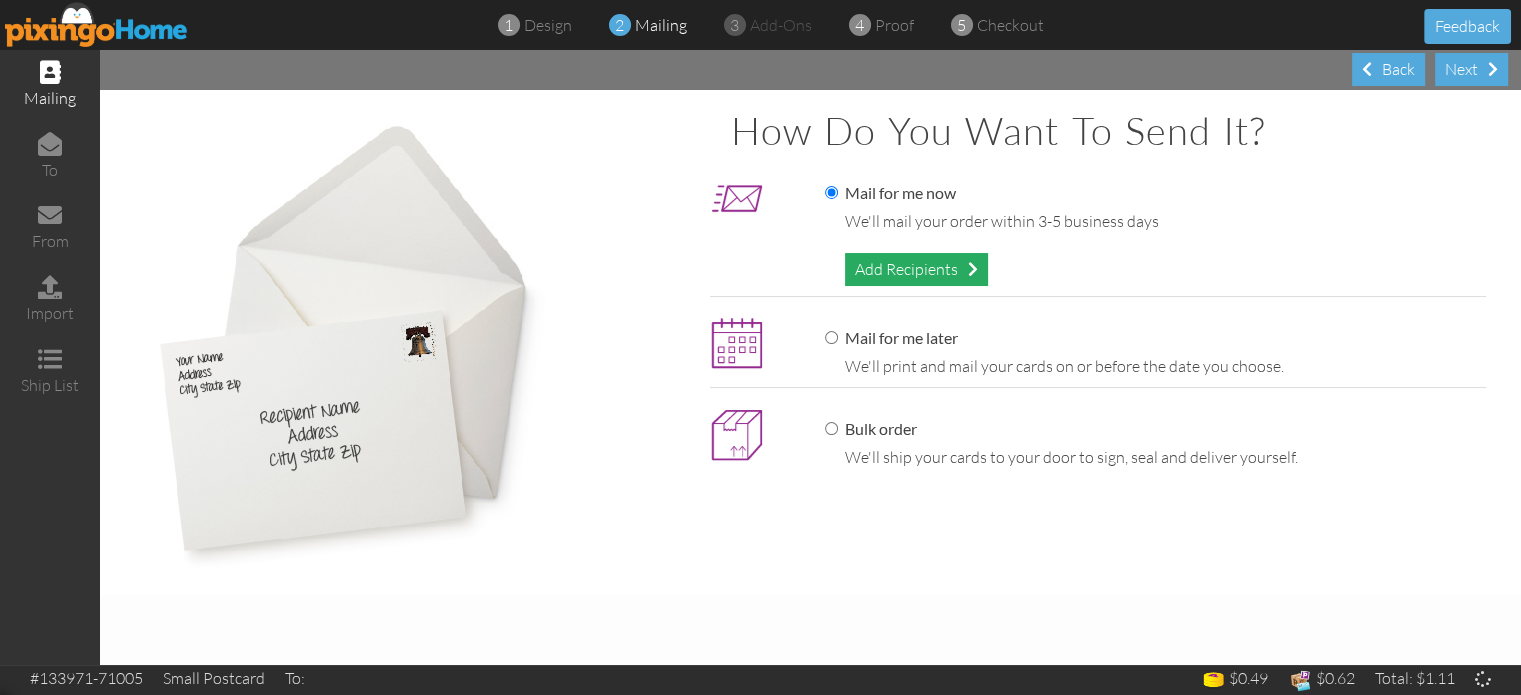 click on "Add Recipients" at bounding box center [916, 269] 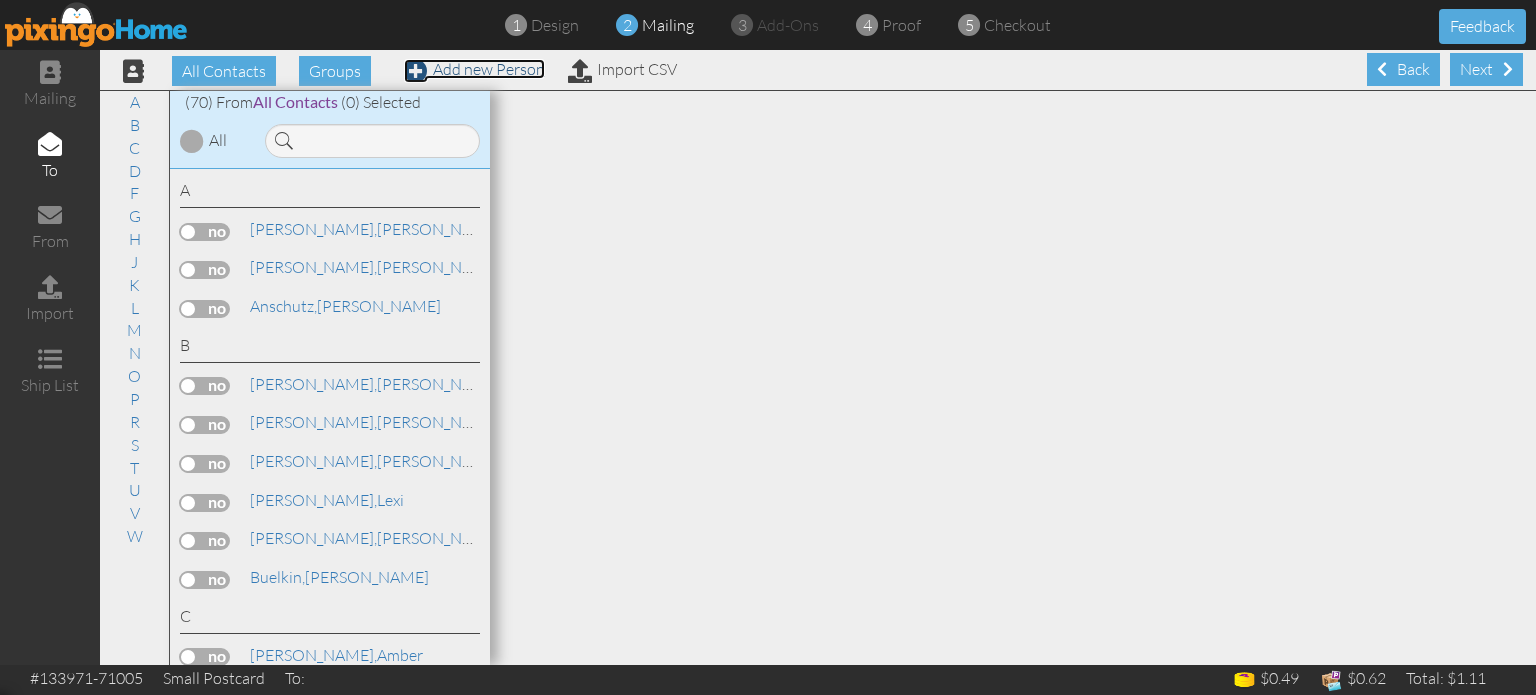 click on "Add new Person" at bounding box center [474, 69] 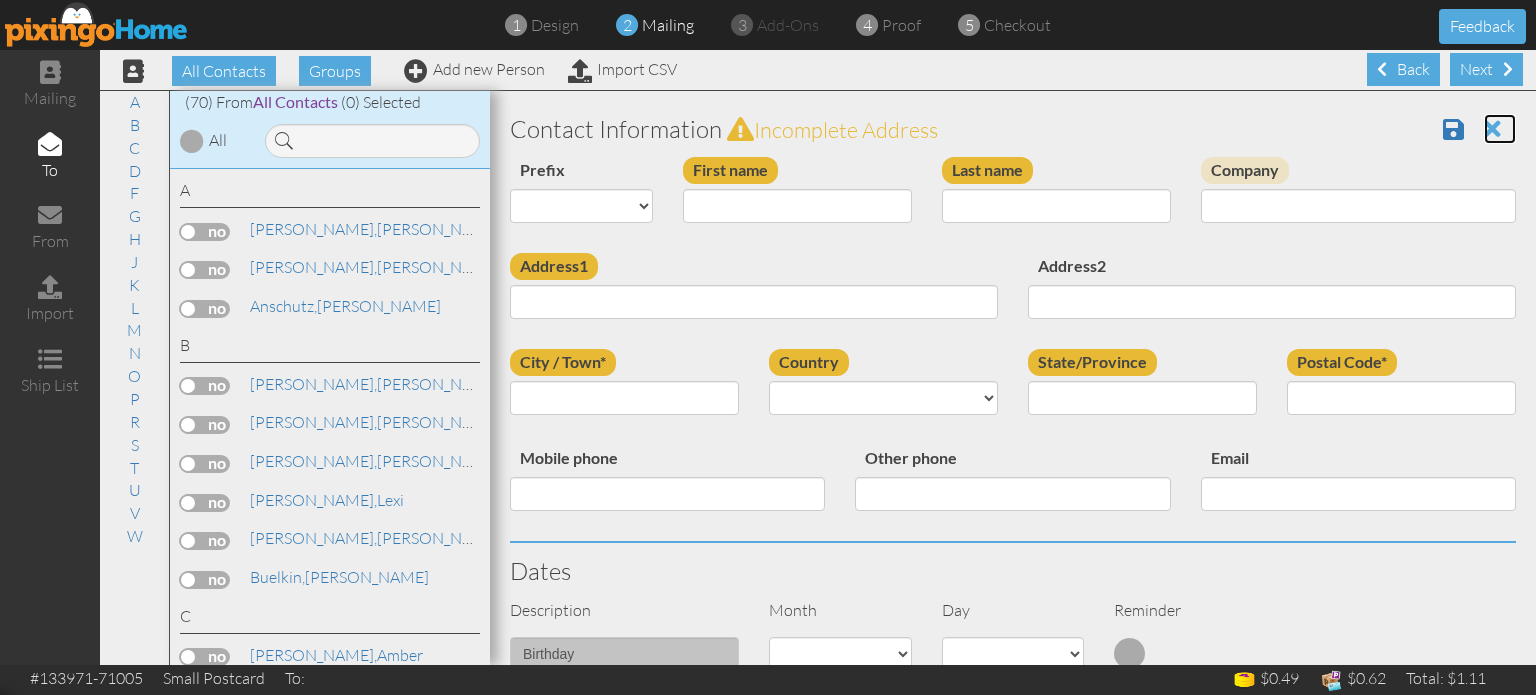click at bounding box center (1492, 129) 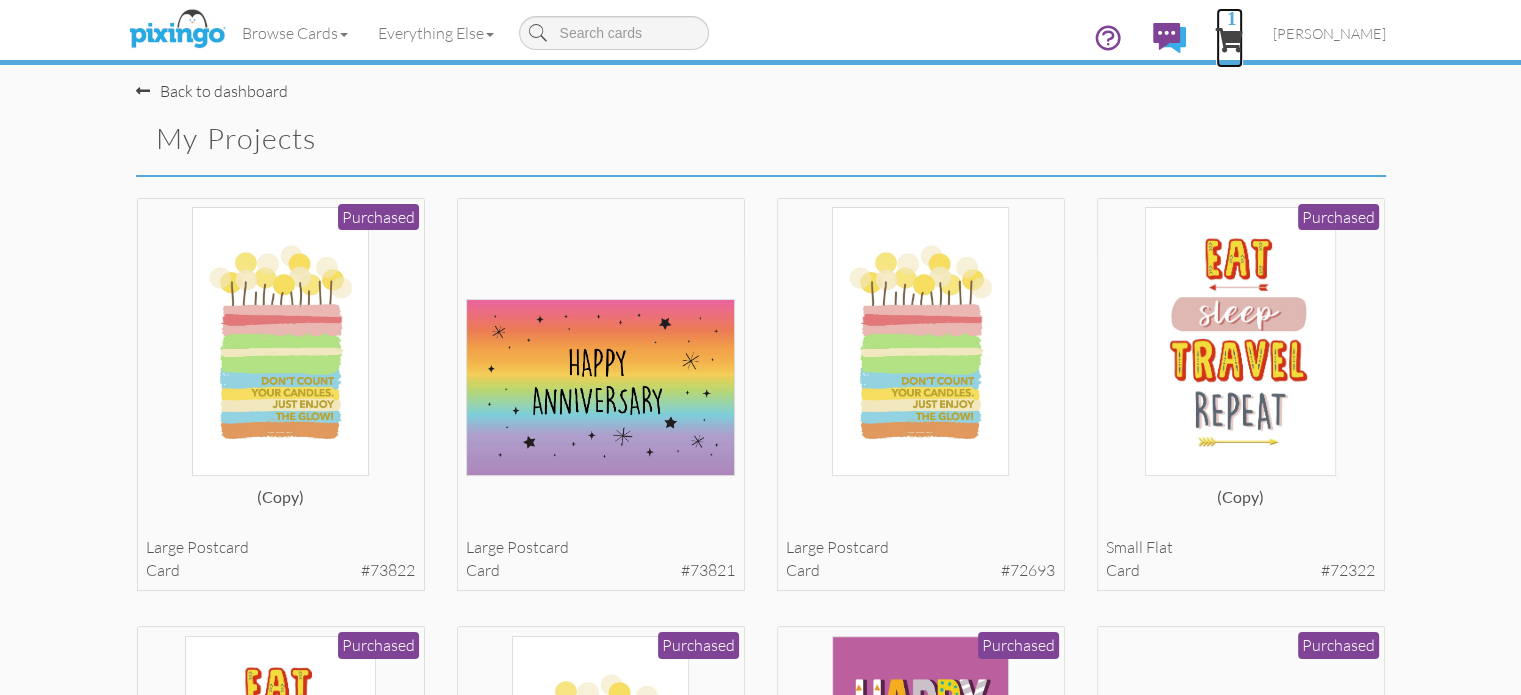 click on "1" at bounding box center (1229, 40) 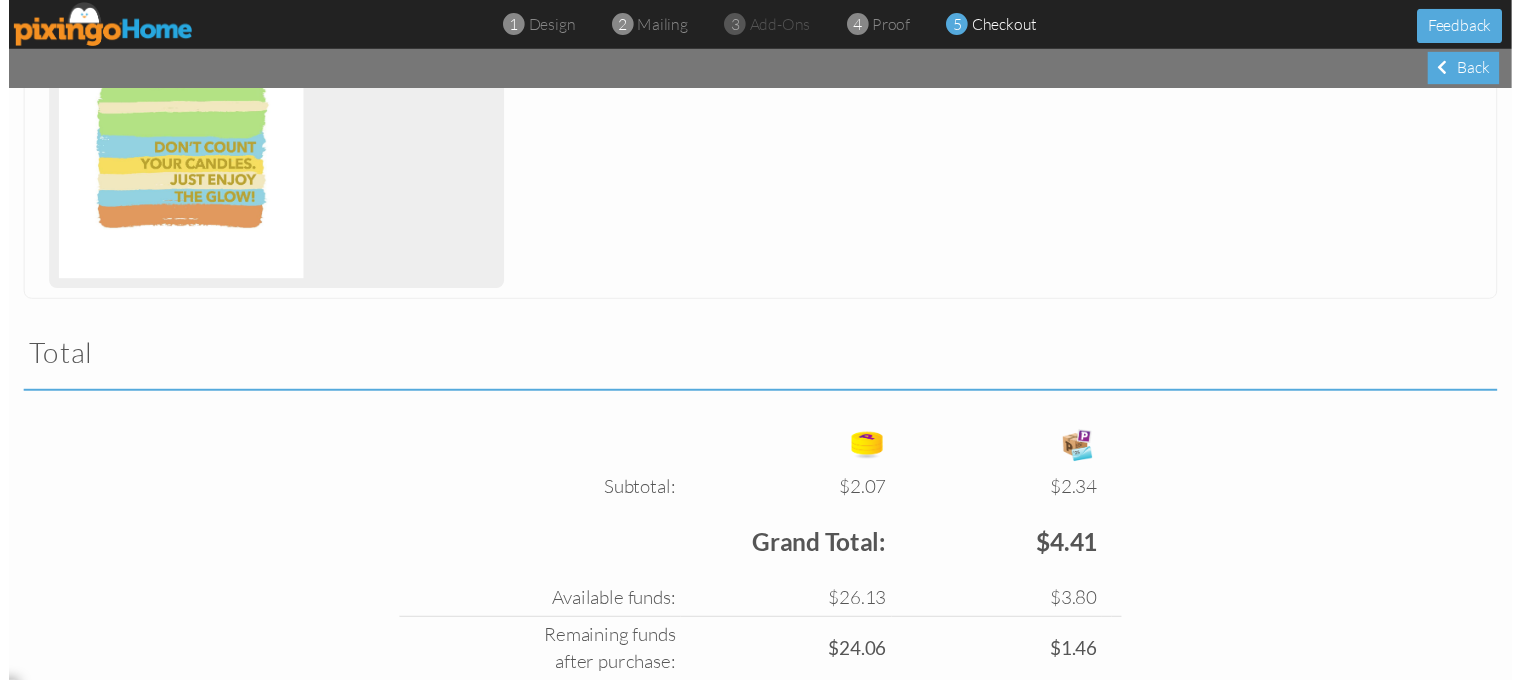 scroll, scrollTop: 592, scrollLeft: 0, axis: vertical 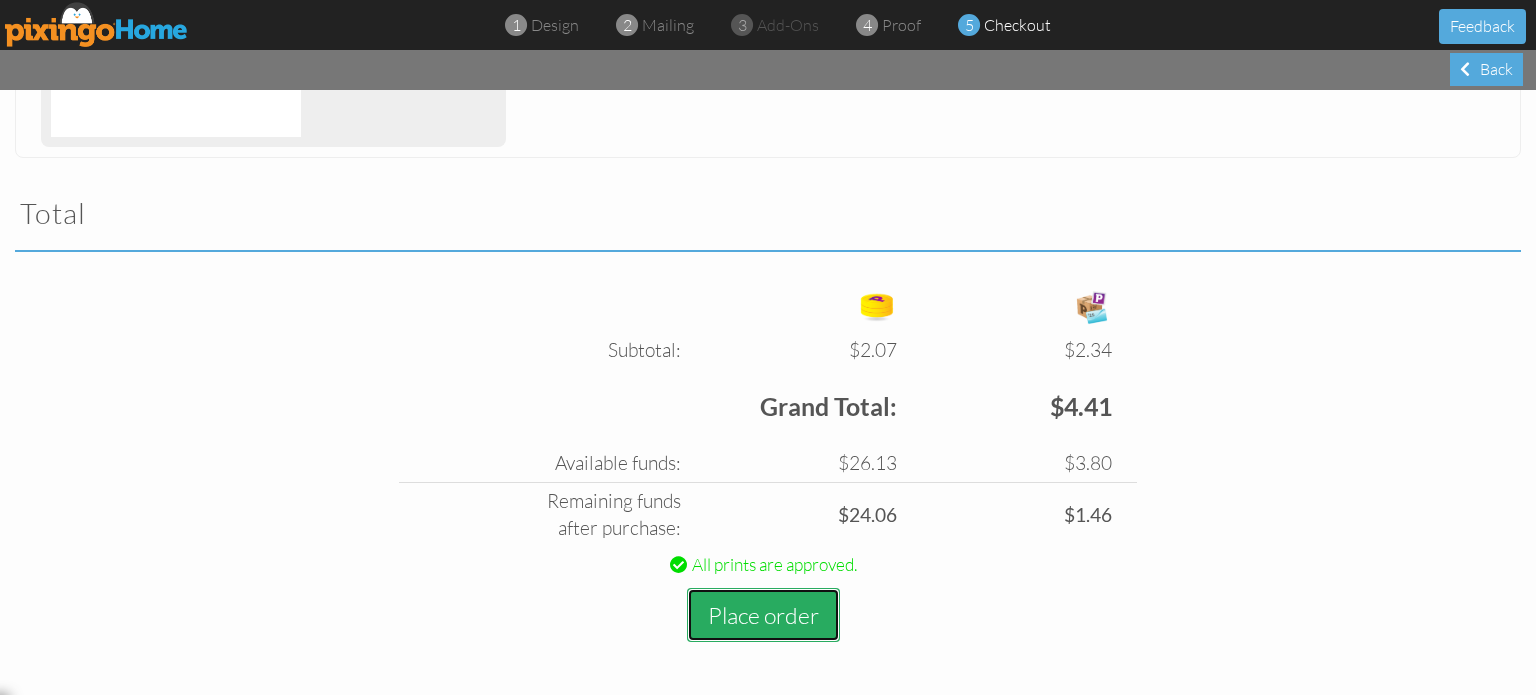 click on "Place order" at bounding box center (763, 615) 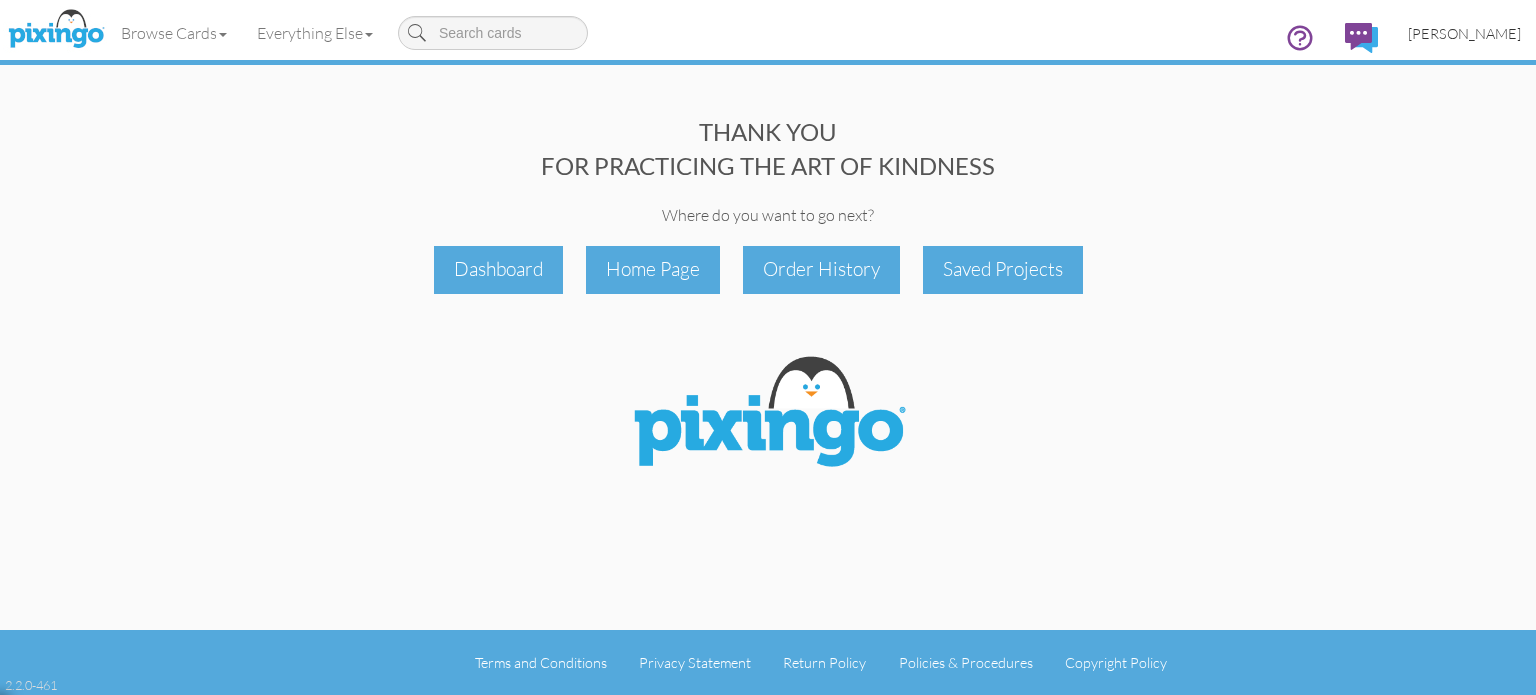 click on "[PERSON_NAME]" at bounding box center [1464, 33] 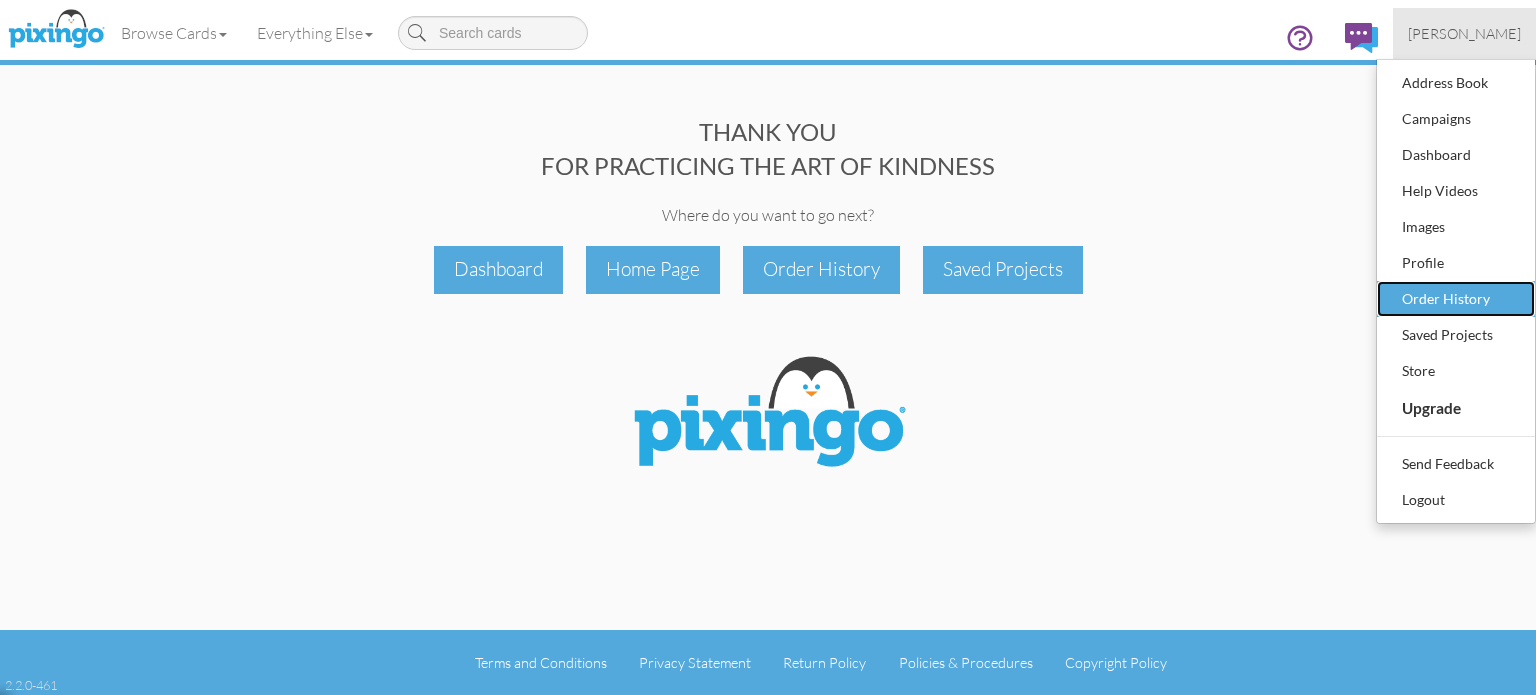 click on "Order History" at bounding box center [1456, 299] 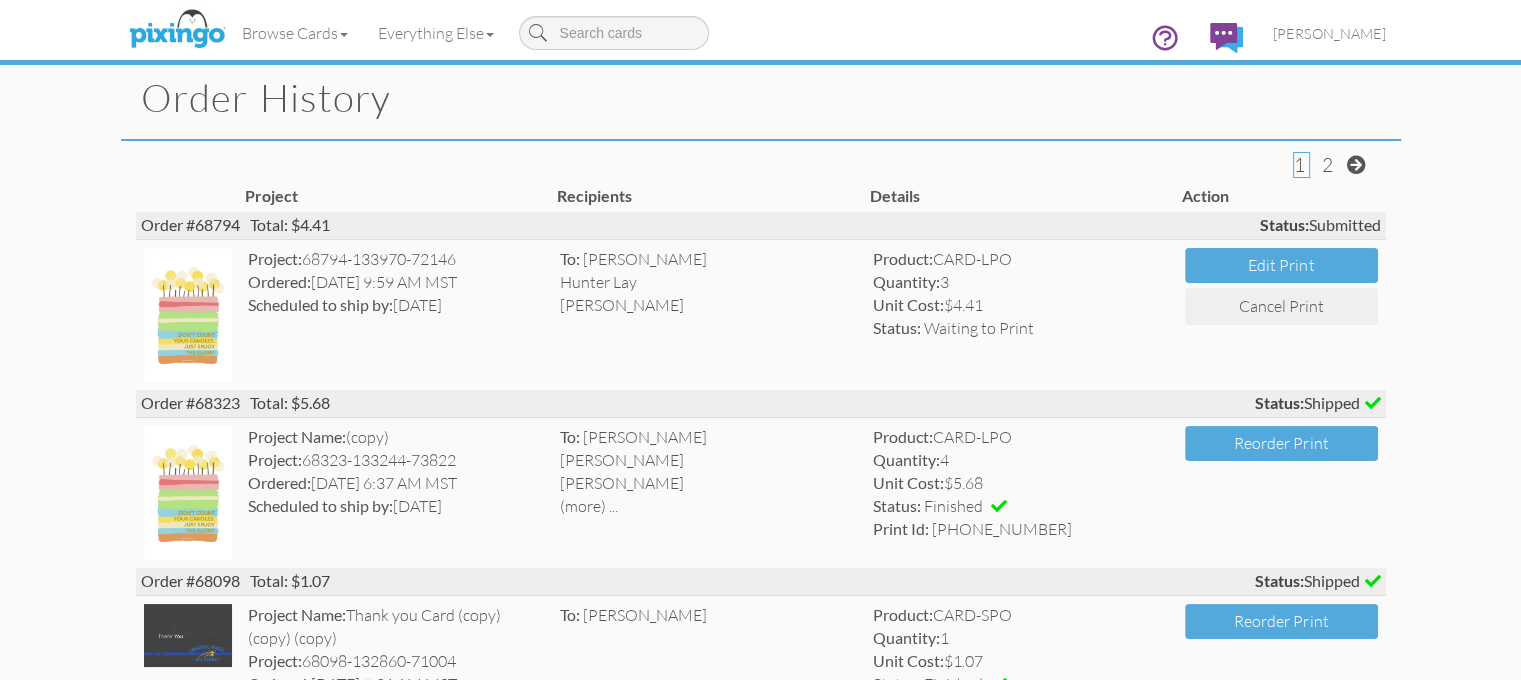 scroll, scrollTop: 0, scrollLeft: 0, axis: both 